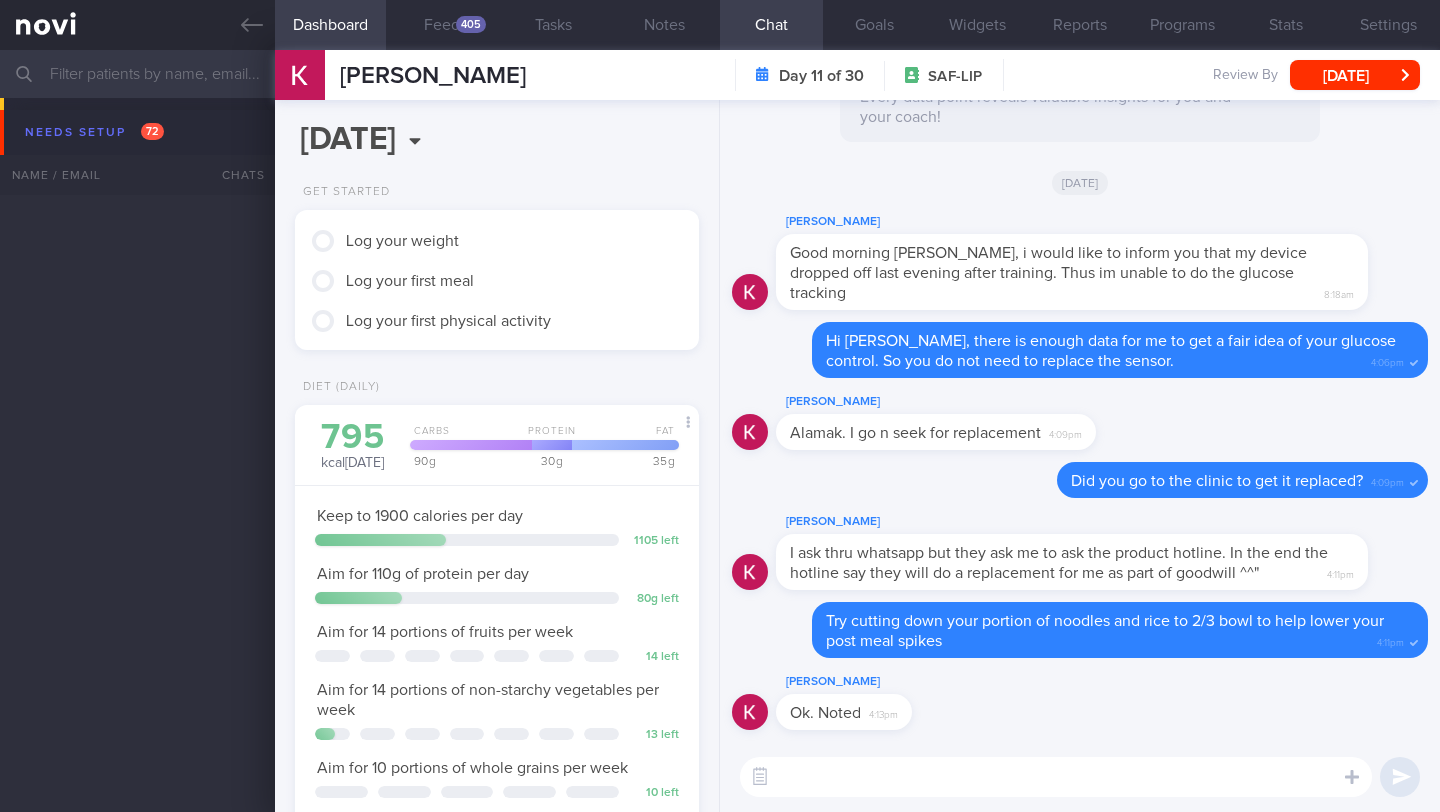 scroll, scrollTop: 0, scrollLeft: 0, axis: both 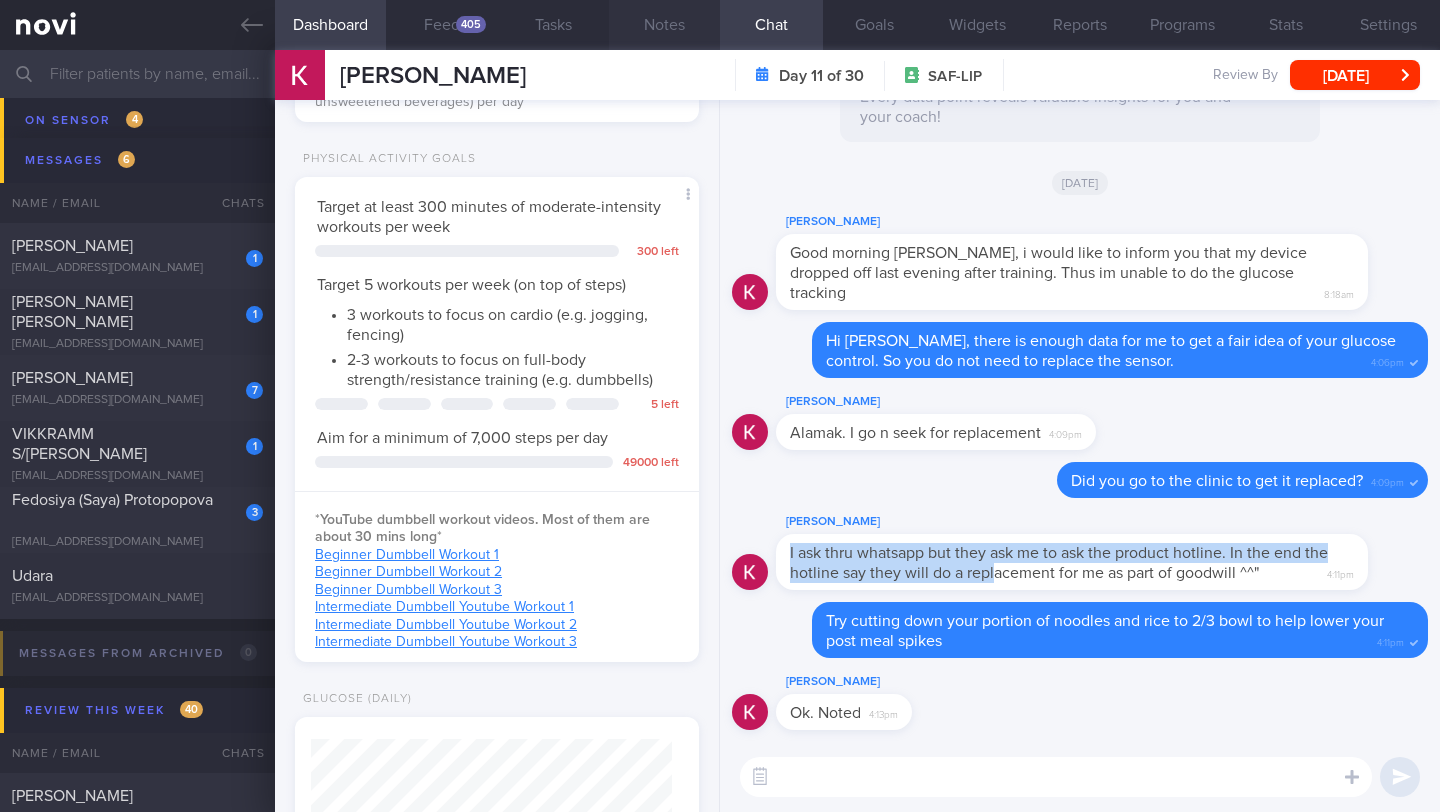 click on "Notes" at bounding box center (664, 25) 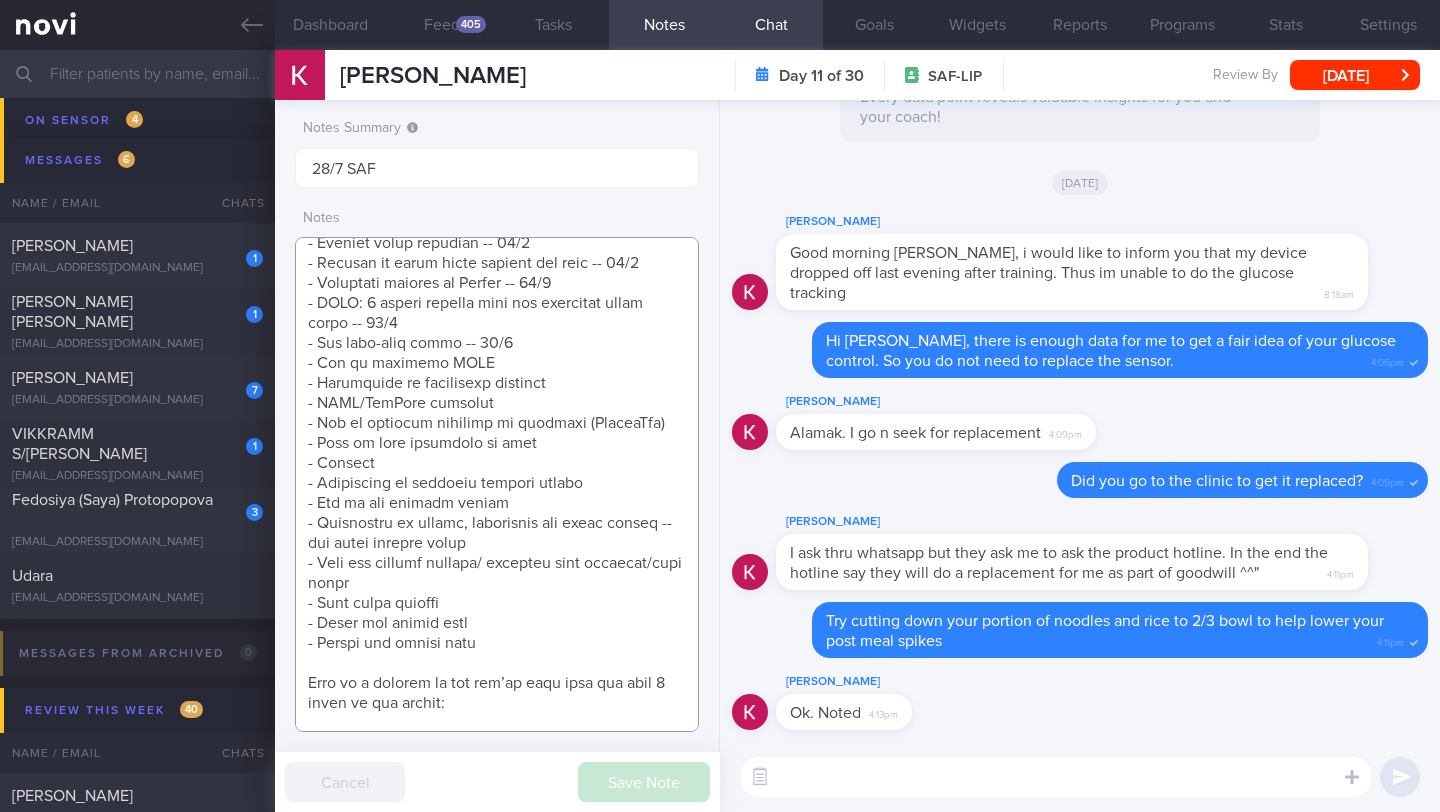 click at bounding box center (497, 484) 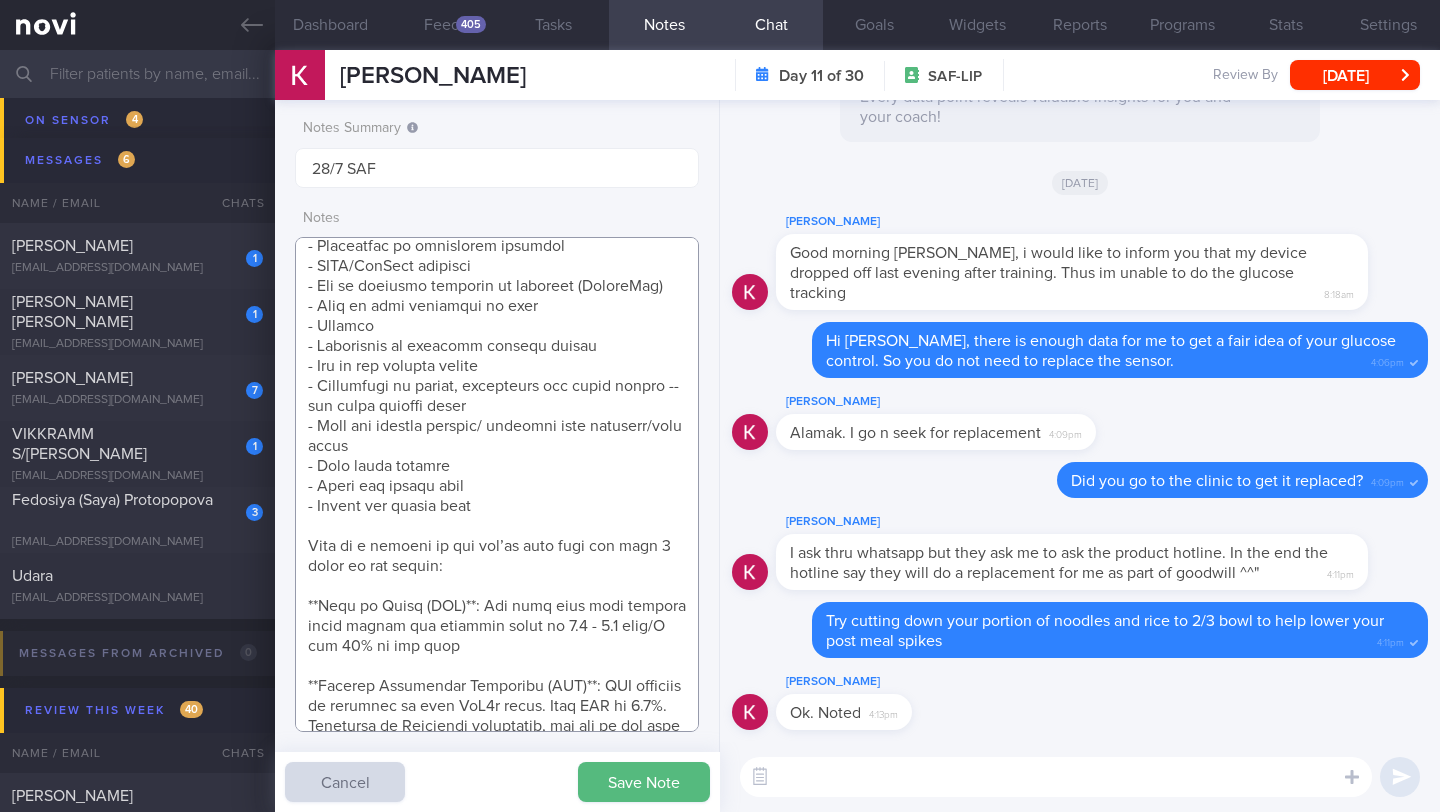 scroll, scrollTop: 1252, scrollLeft: 0, axis: vertical 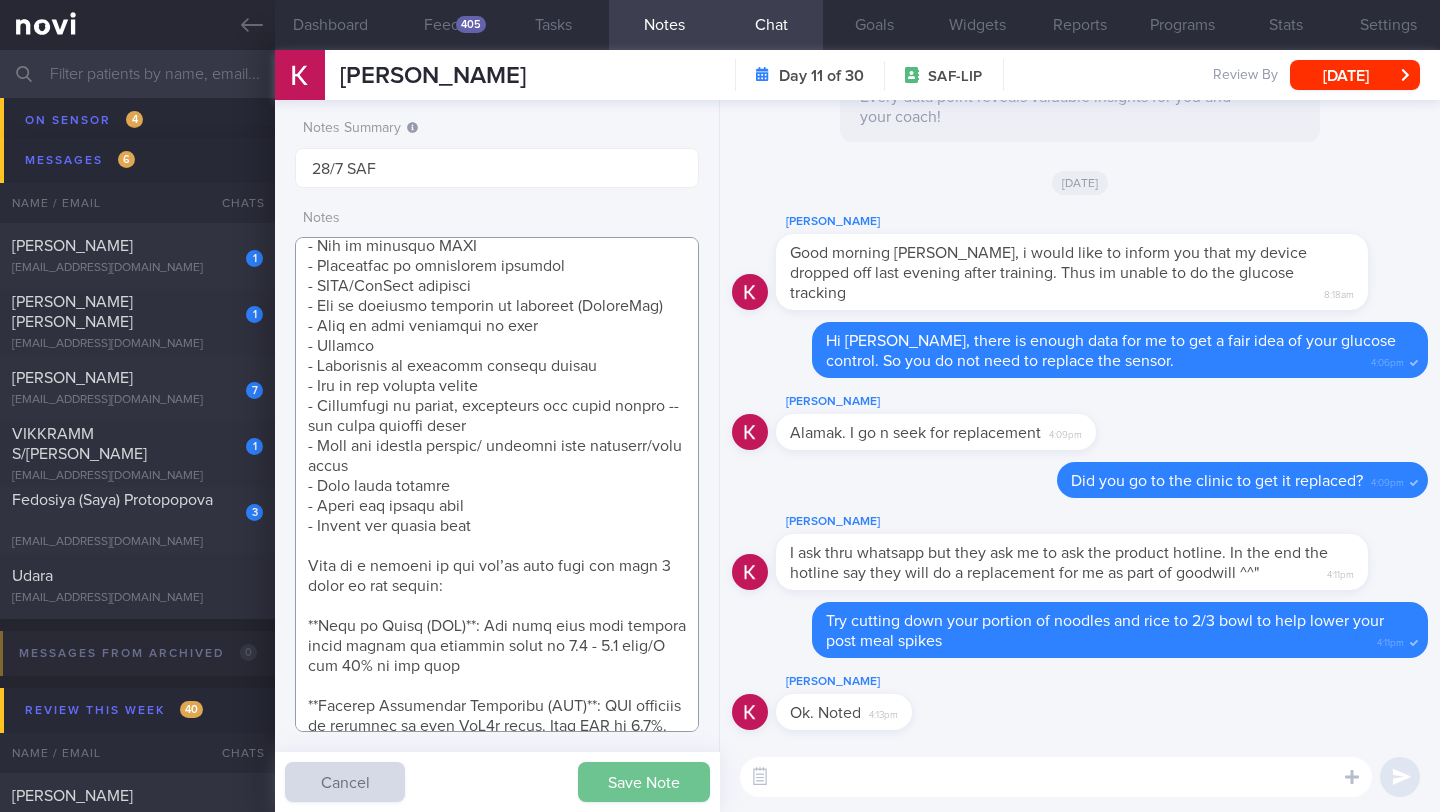 type on "SUPPORT NEEDED: Teach how to balance out unhealthy diet
CHALLENGE:
Inadequate sleep -- check if managed to adjust bedtime to sleep more
Wt Targets:
[DEMOGRAPHIC_DATA] [DEMOGRAPHIC_DATA] [DEMOGRAPHIC_DATA]
- Pmhx: Partial ACL tear for right knee ([DATE]) -- nil surgery, just PT (stopped but tries to do some exercises)
- Meds: nil
- Social hx: Single, moved out from parents. Mom (b/g [MEDICAL_DATA]) stopped cooking and keeps buying food (hawker, Kopitiam). Buys some essential groceries for self
- Diet: Usually eats outside. Not keen to cook. Used to take protein shake (from [GEOGRAPHIC_DATA] or MyProtein flavoured creamy variety) after exercising
- Exercise: Start jogging (2.4km, 12-15 min) back for ippt.  Abt 3 times a week. About 45min to 1hr including statics n warm up/cool down. Once a week, 3hrs of historical european [MEDICAL_DATA] (fencing) -- more cardio, 2.5 hour active time. Lives near a park. Has dumbbells at home
SHARE:
- [GEOGRAPHIC_DATA]: Calorie Deficit -- 18/7
- AI food logging -- 18/7
- Photo guide -- 18/7
- Glucose experiments -- 18/7
- NOVI: Wha..." 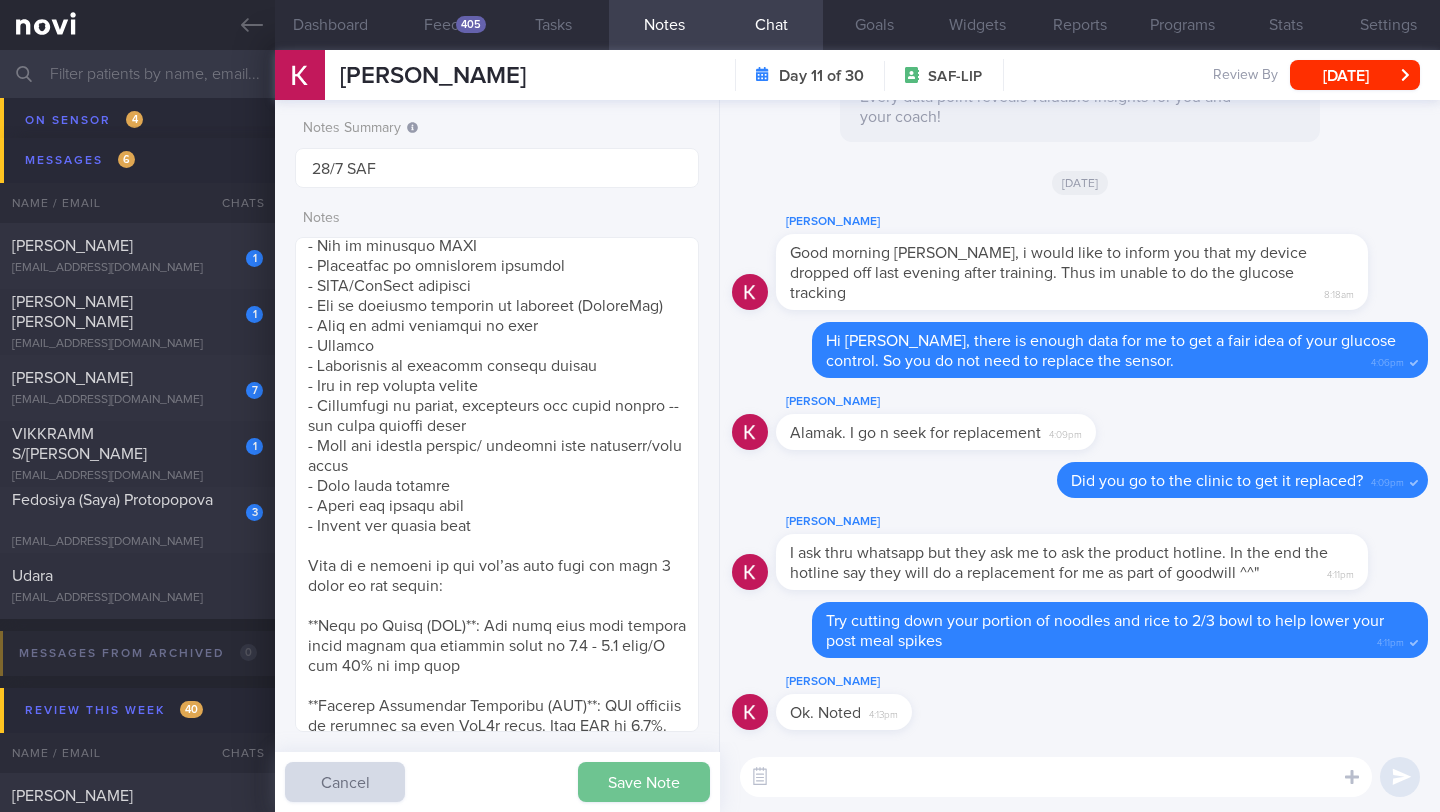 click on "Save Note" at bounding box center (644, 782) 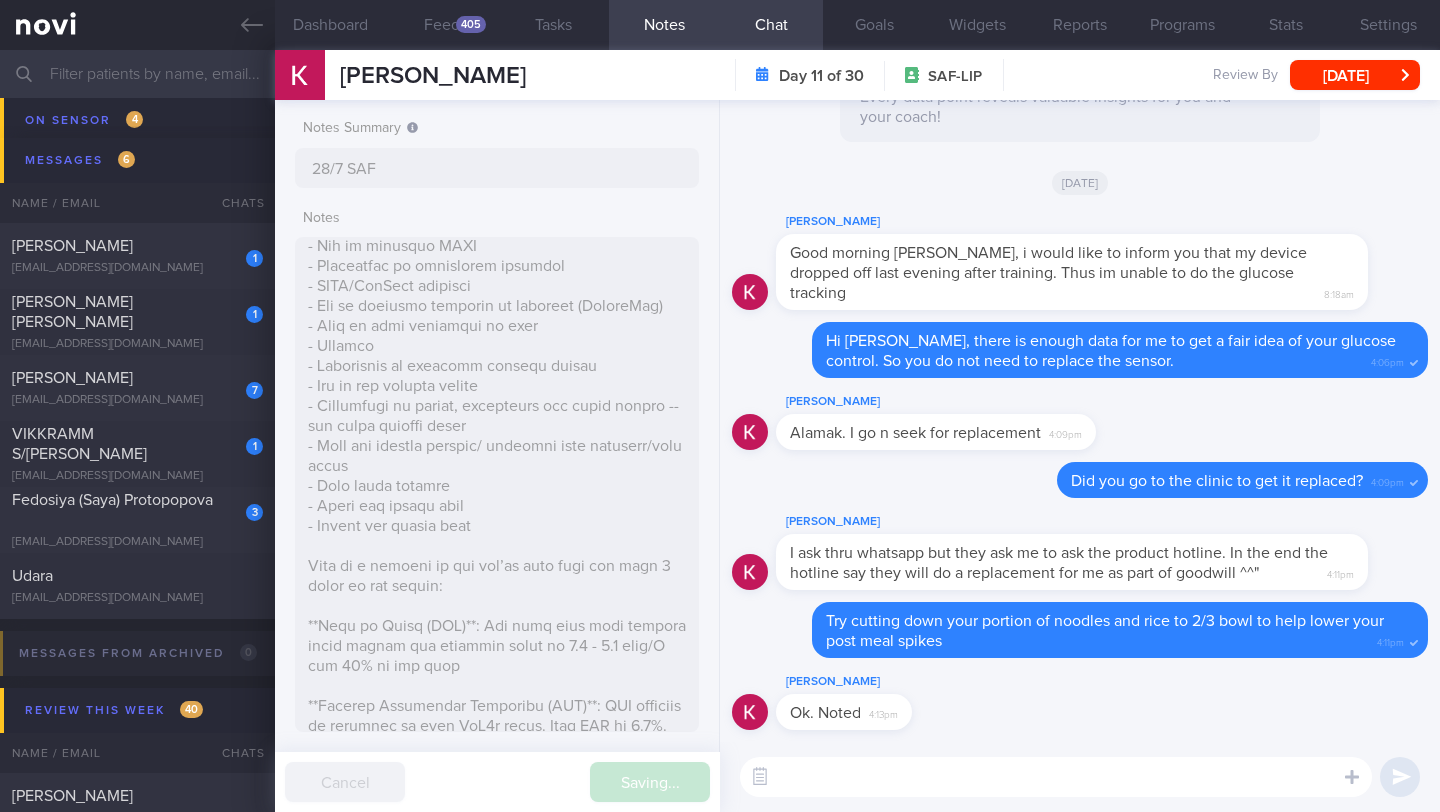 click at bounding box center (1056, 777) 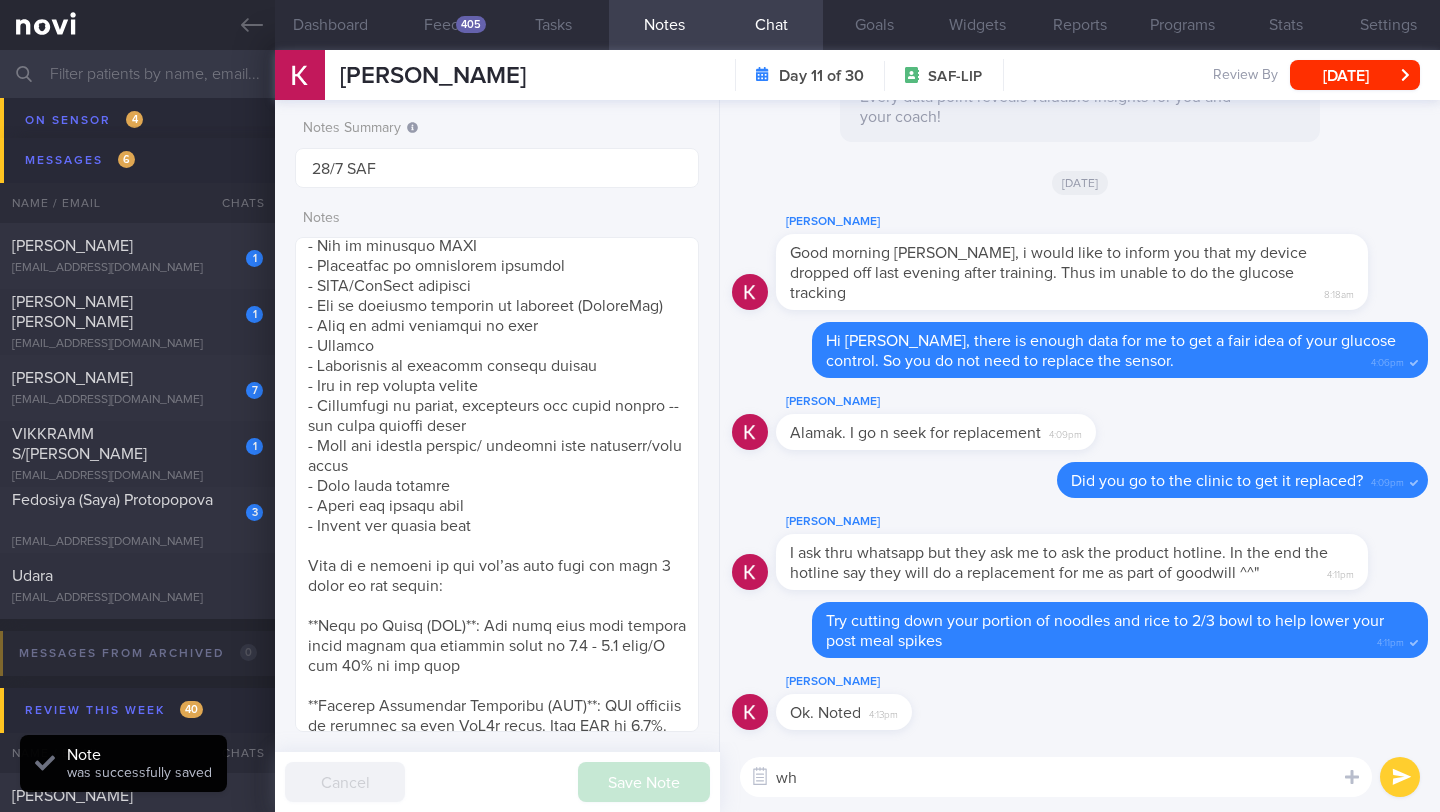 type on "w" 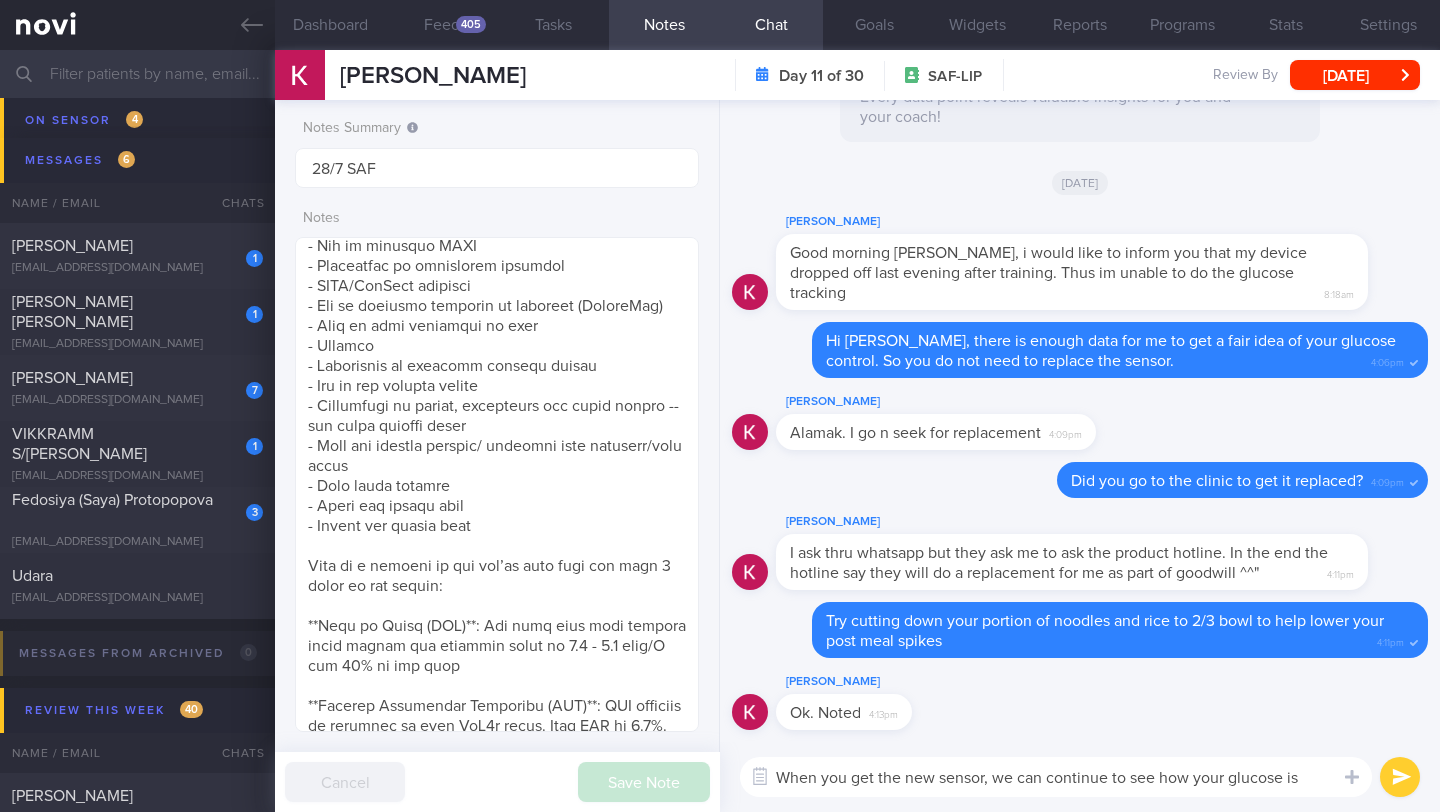 scroll, scrollTop: 0, scrollLeft: 0, axis: both 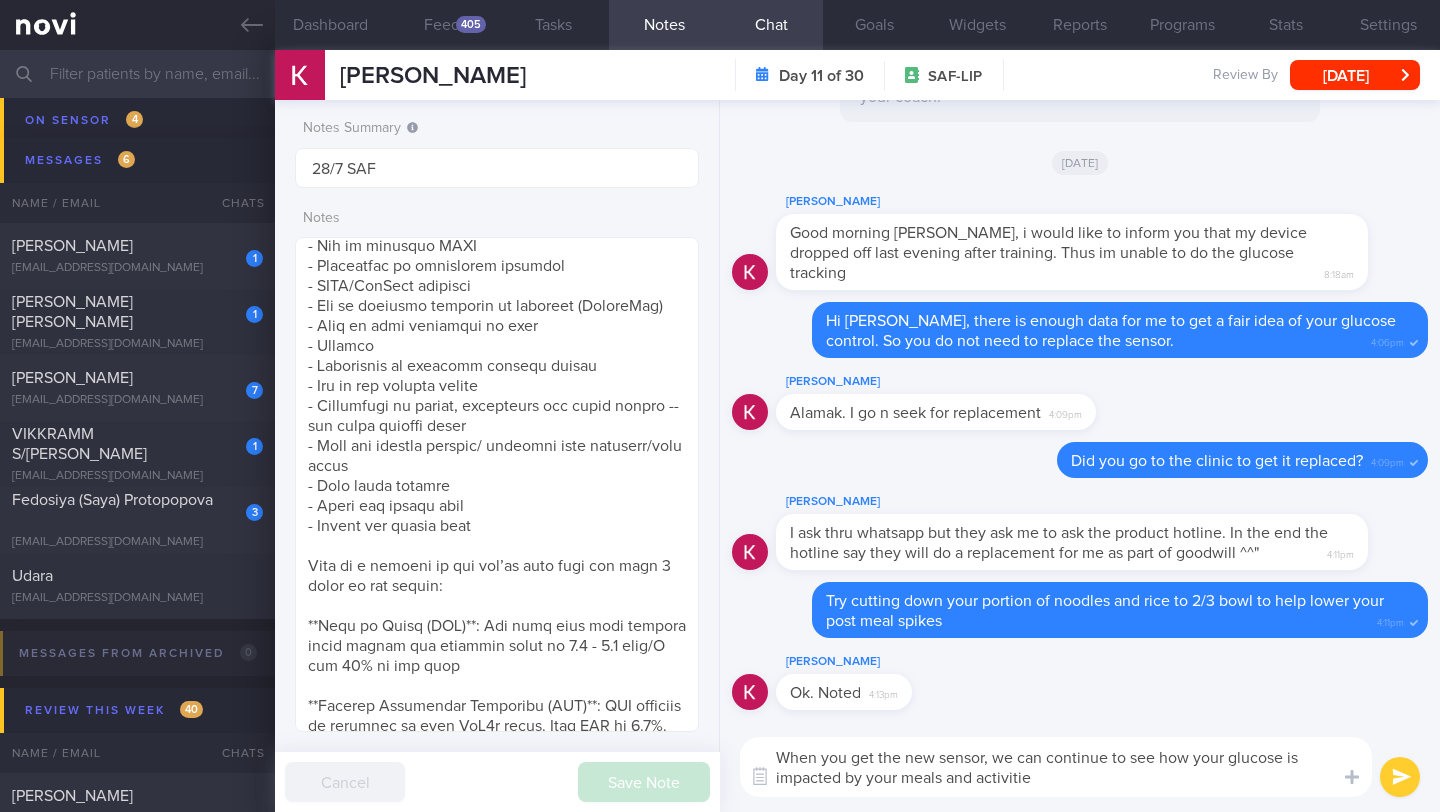 type on "When you get the new sensor, we can continue to see how your glucose is impacted by your meals and activities" 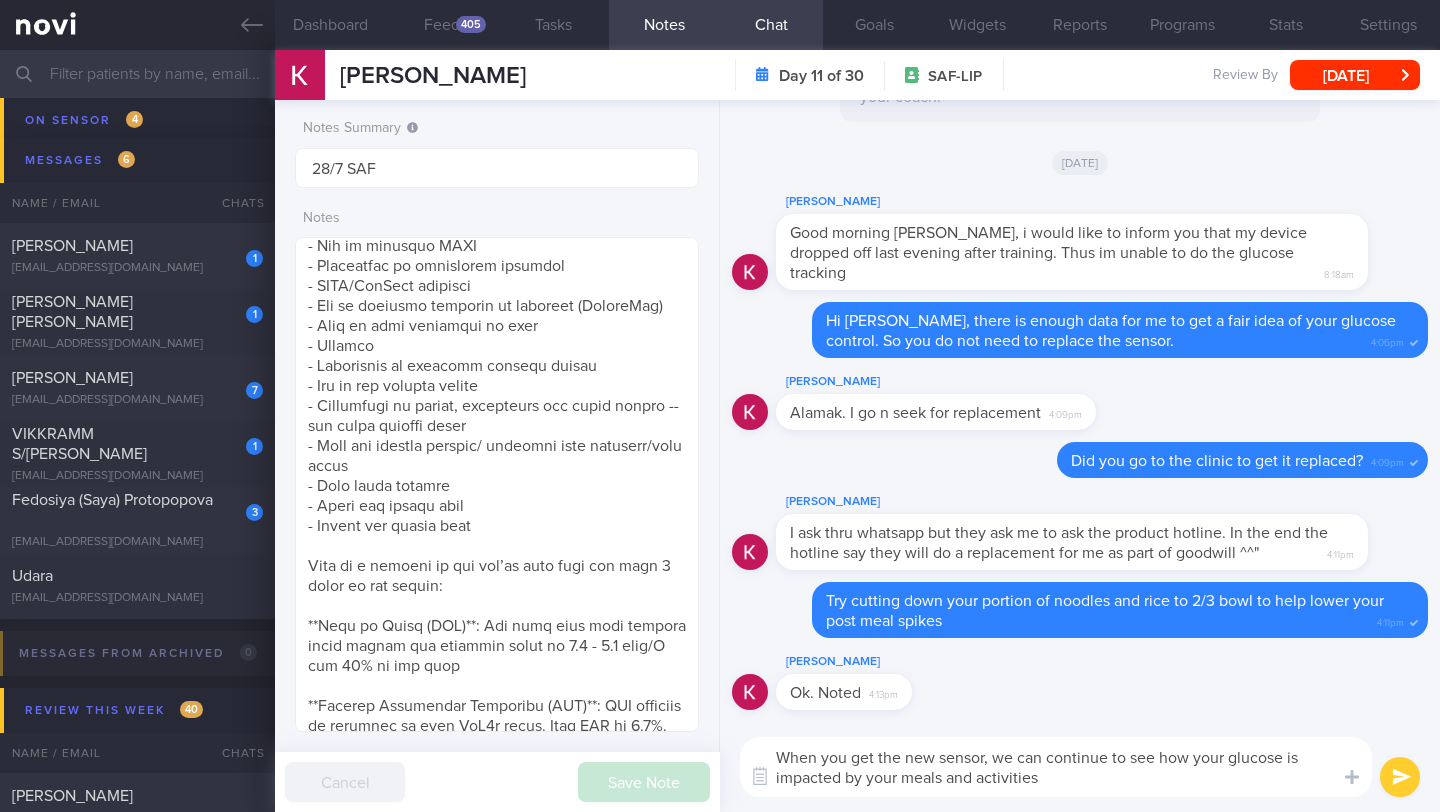 type 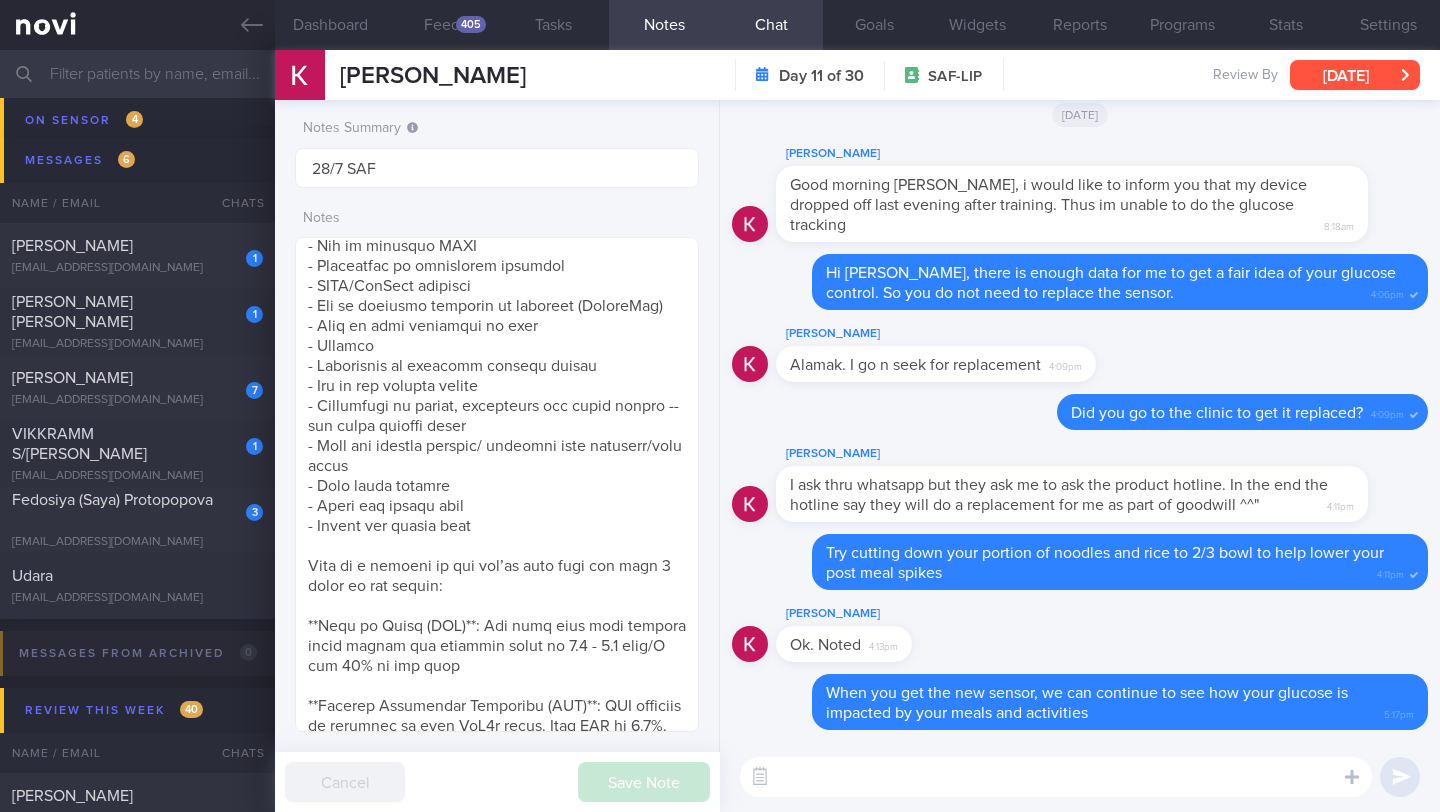 click on "[DATE]" at bounding box center [1355, 75] 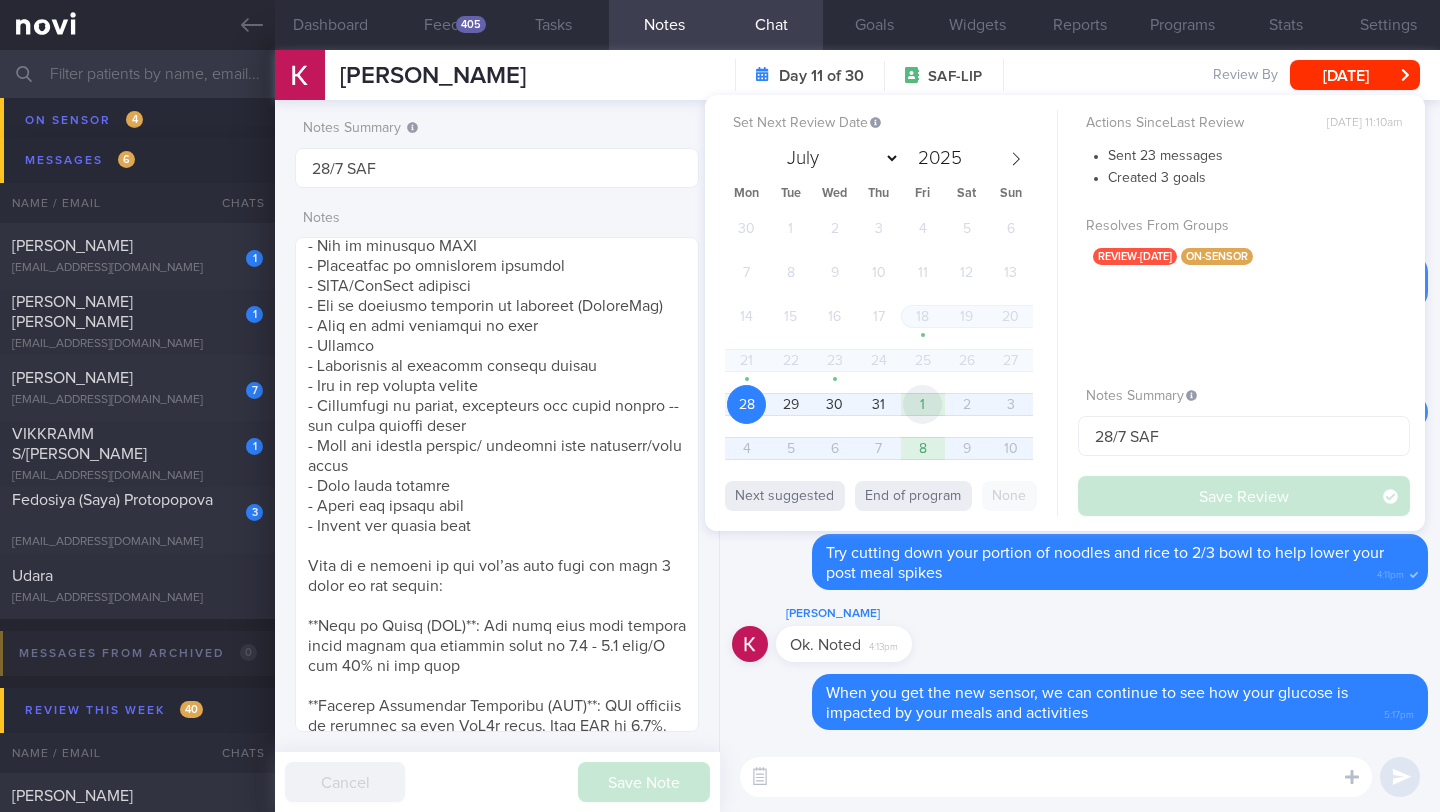 click on "1" at bounding box center [922, 404] 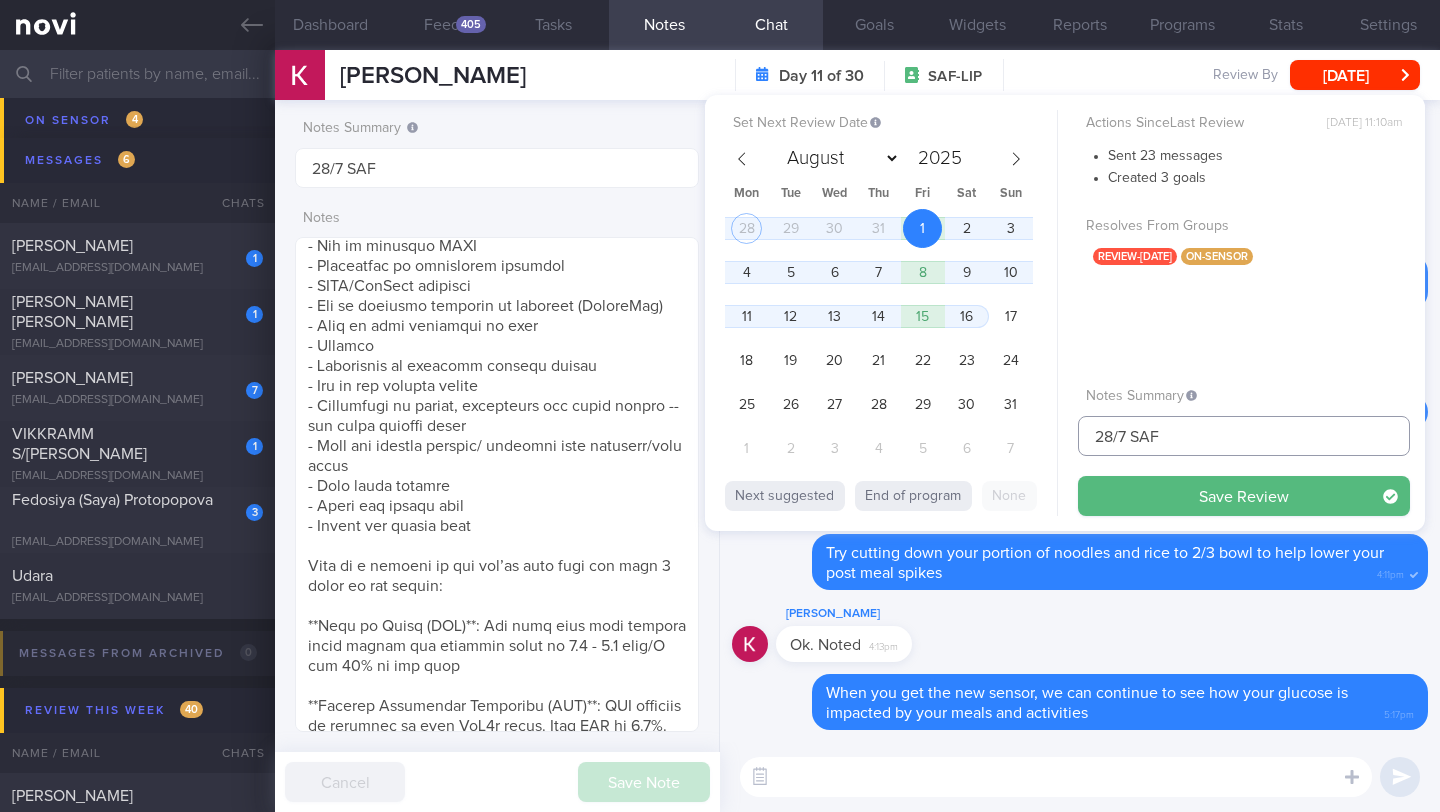drag, startPoint x: 1115, startPoint y: 438, endPoint x: 1067, endPoint y: 436, distance: 48.04165 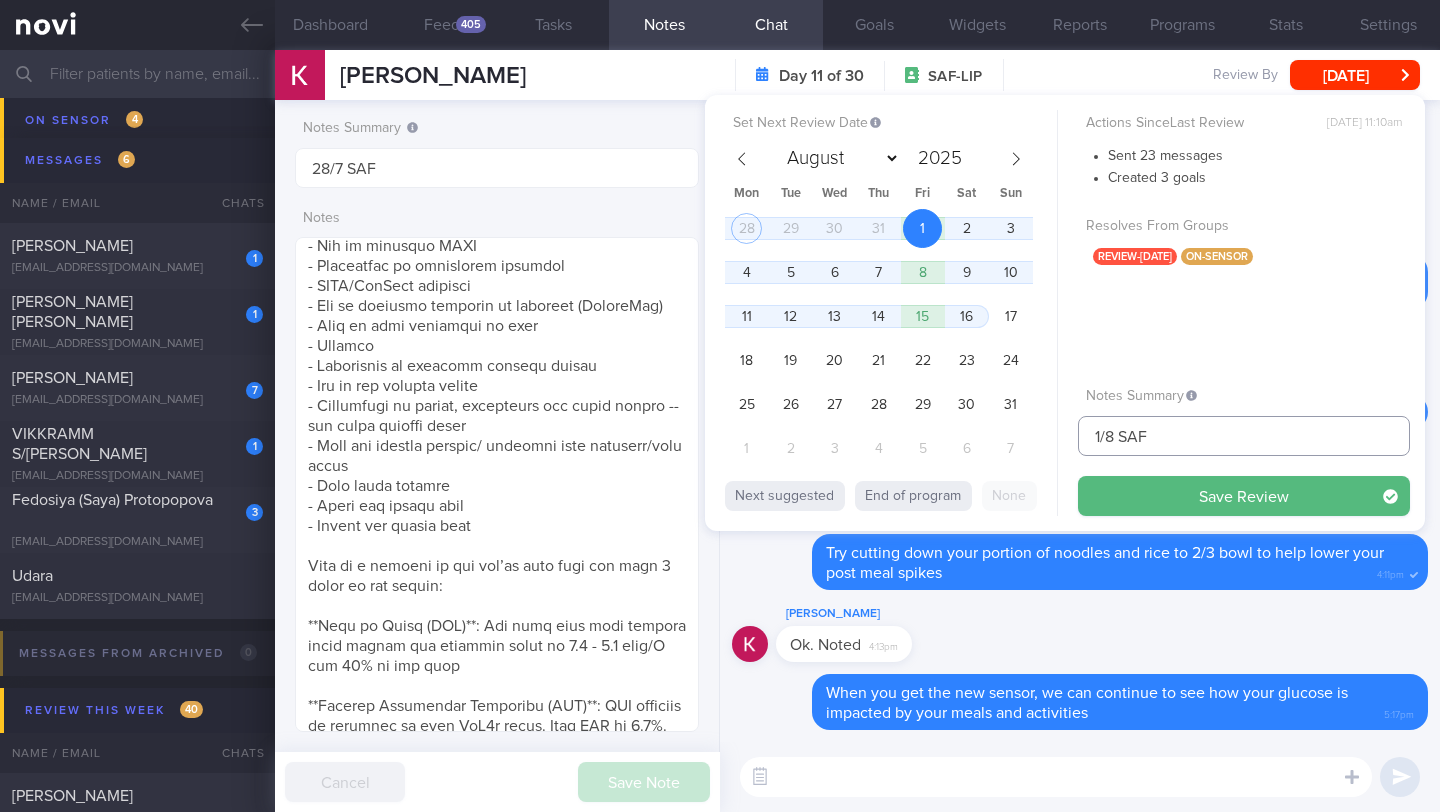 type on "1/8 SAF" 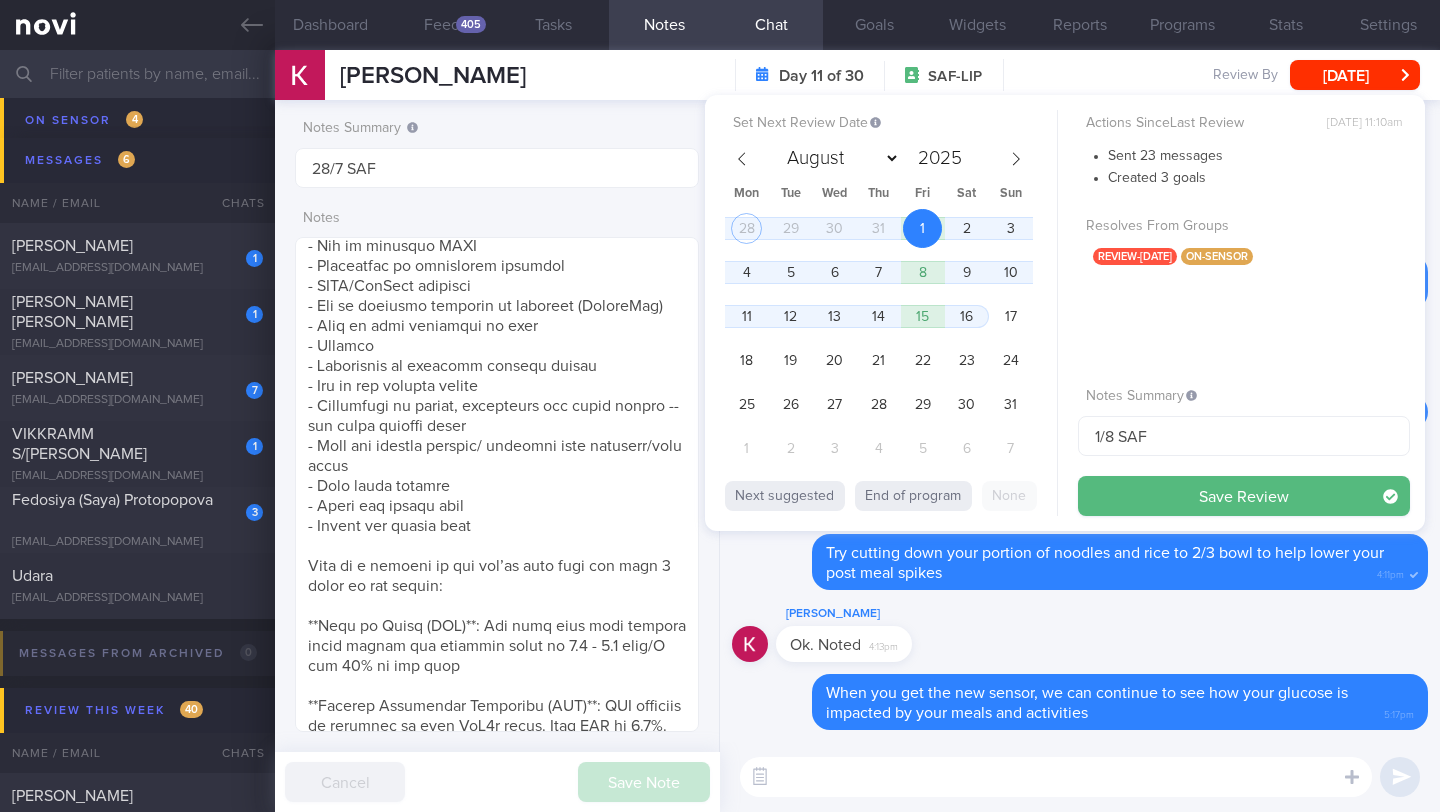 click on "Save Review" at bounding box center (1244, 496) 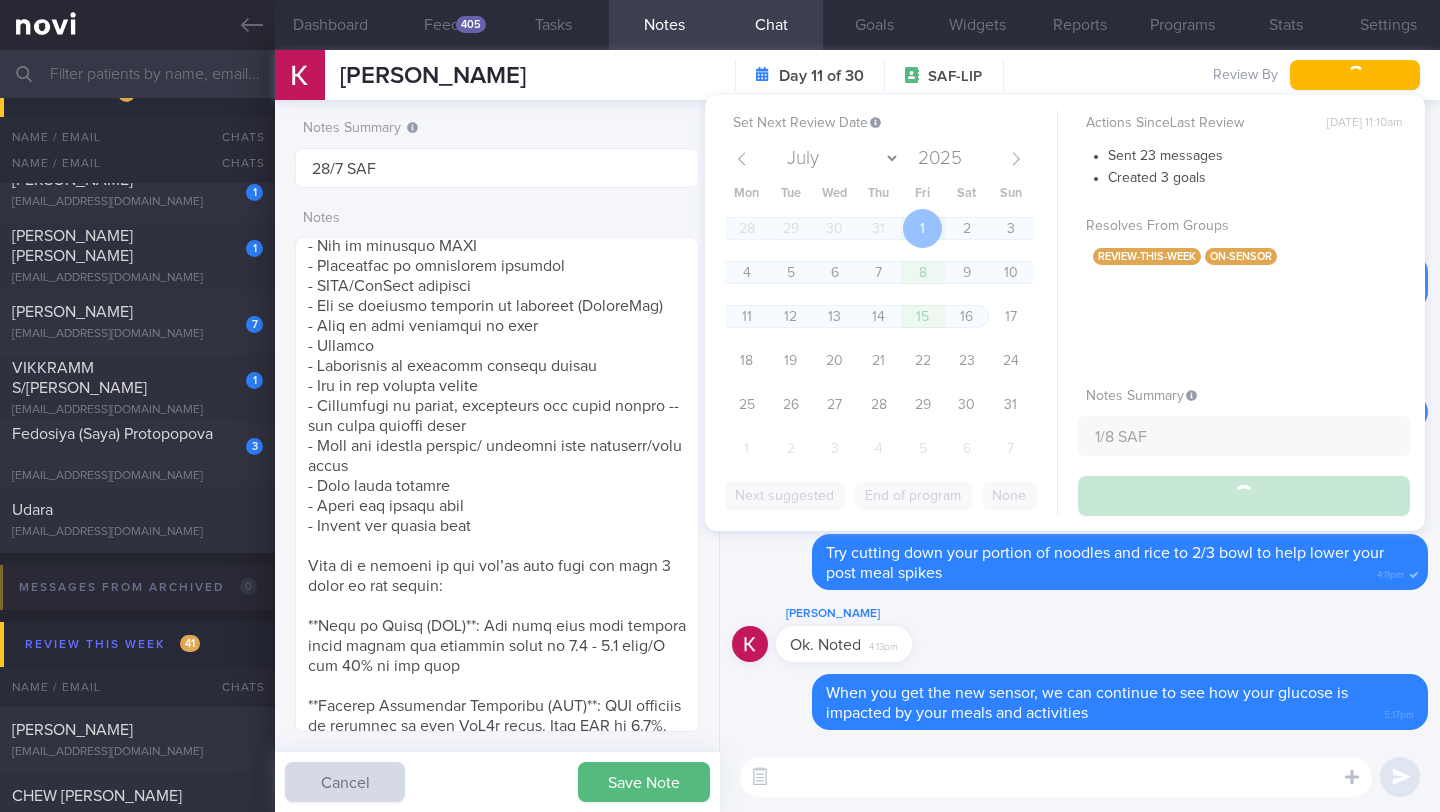 type on "1/8 SAF" 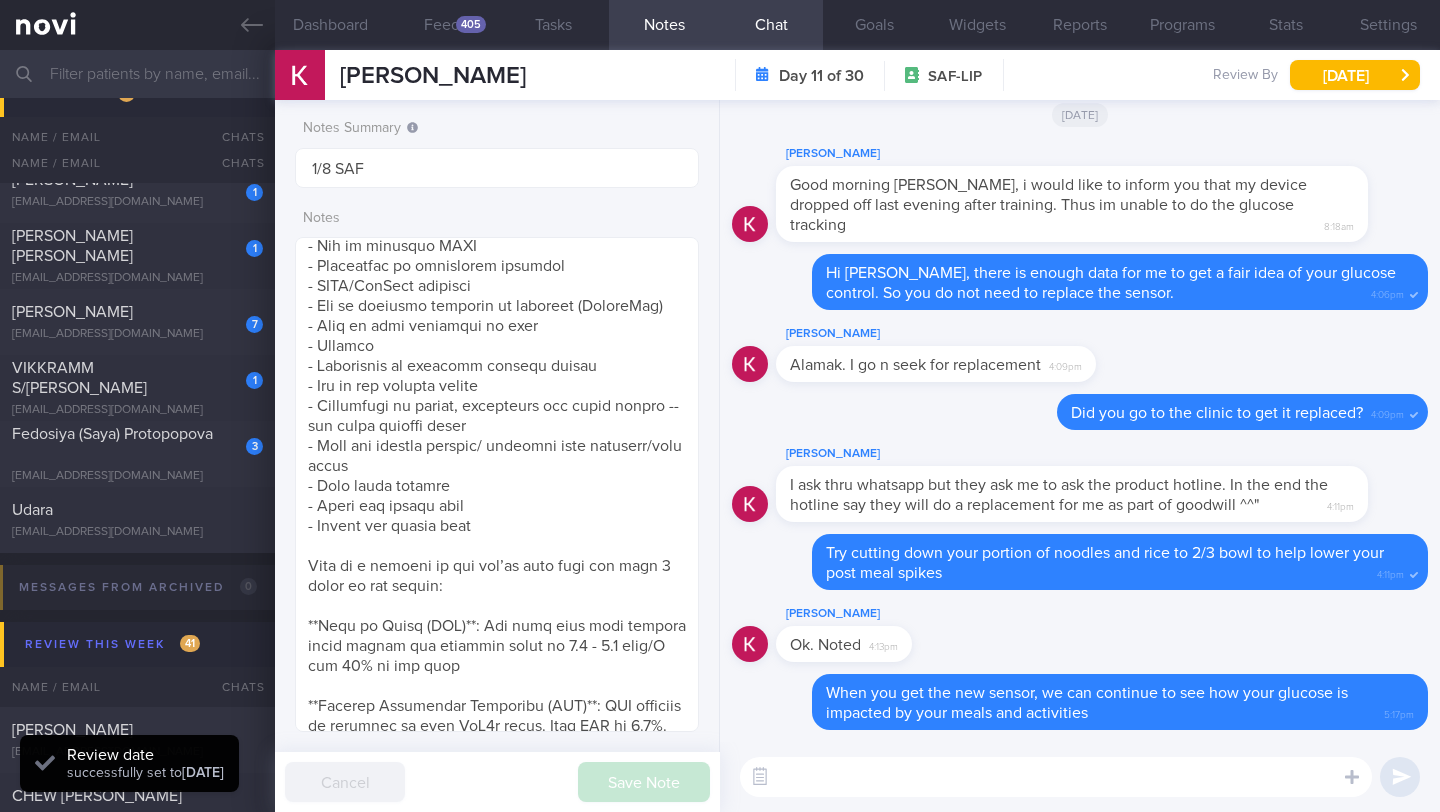 scroll, scrollTop: 9371, scrollLeft: 0, axis: vertical 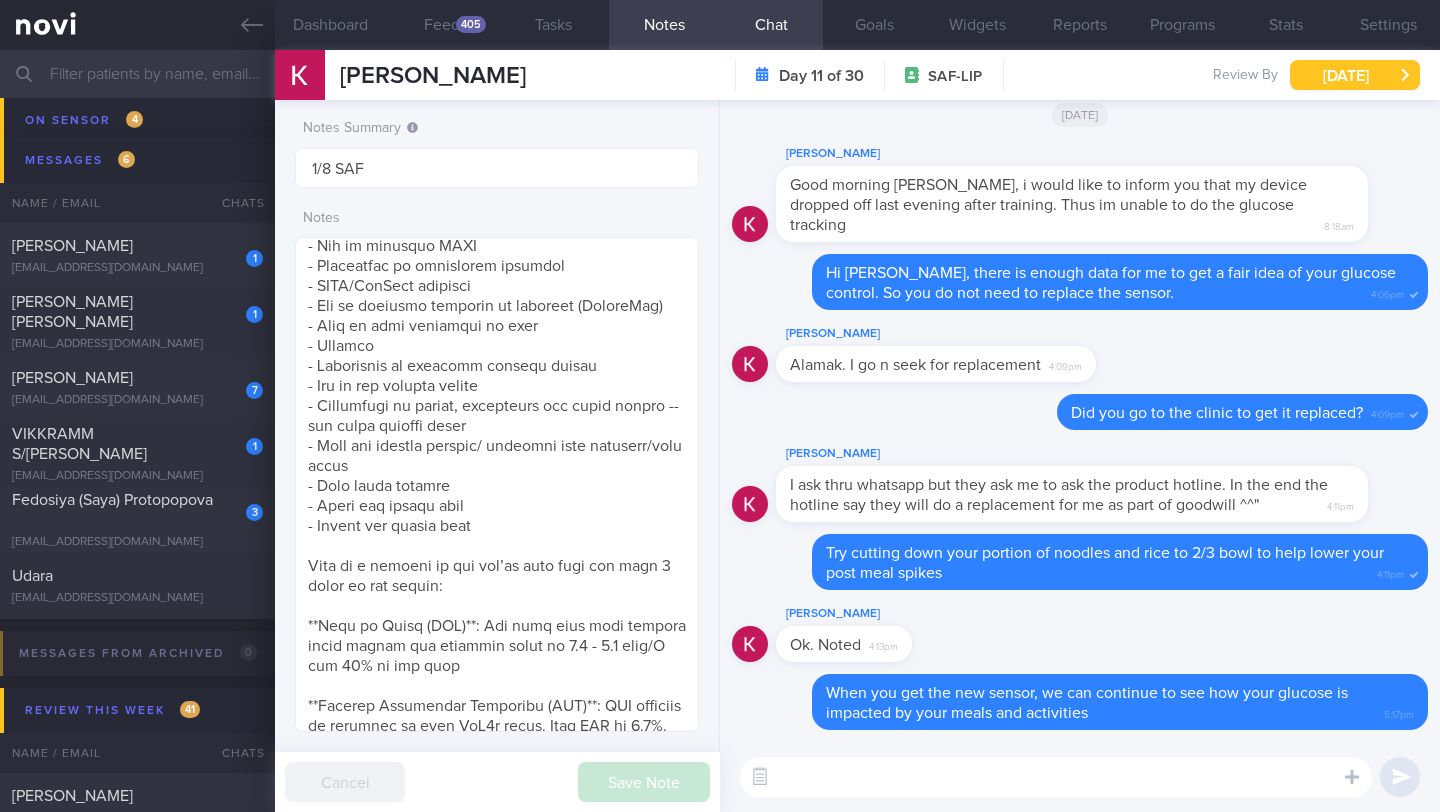 click on "[DATE]" at bounding box center (1355, 75) 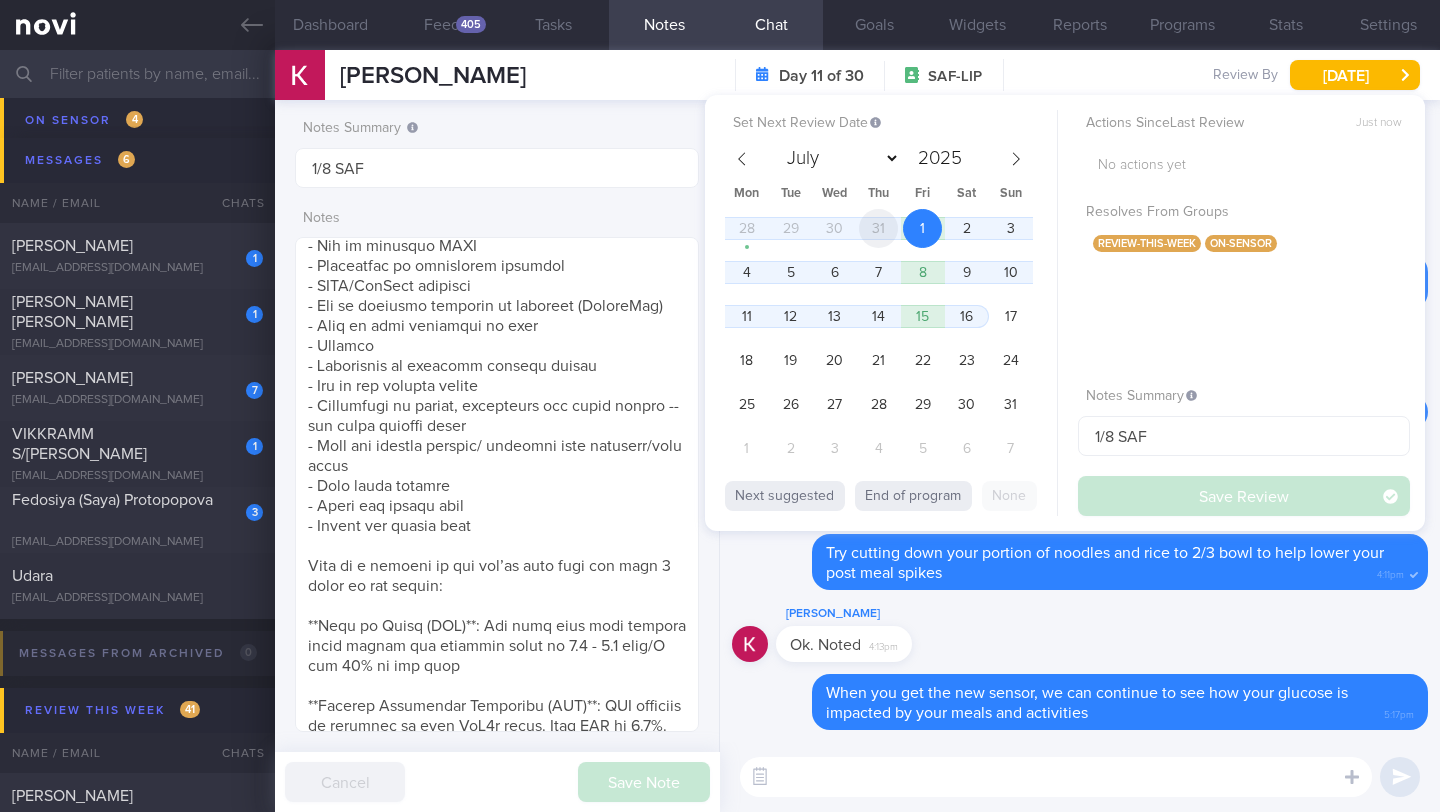 click on "31" at bounding box center [878, 228] 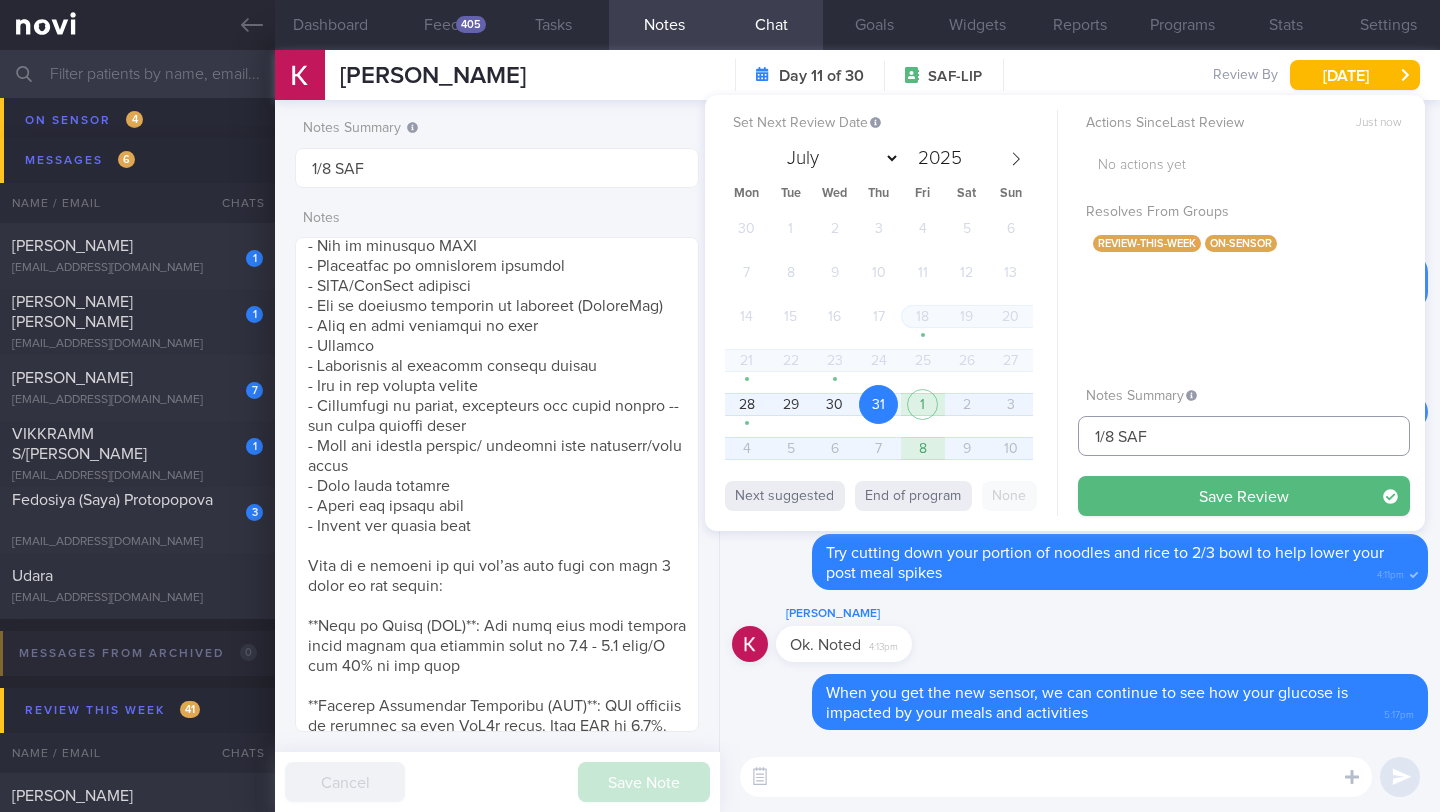 drag, startPoint x: 1104, startPoint y: 436, endPoint x: 1069, endPoint y: 426, distance: 36.40055 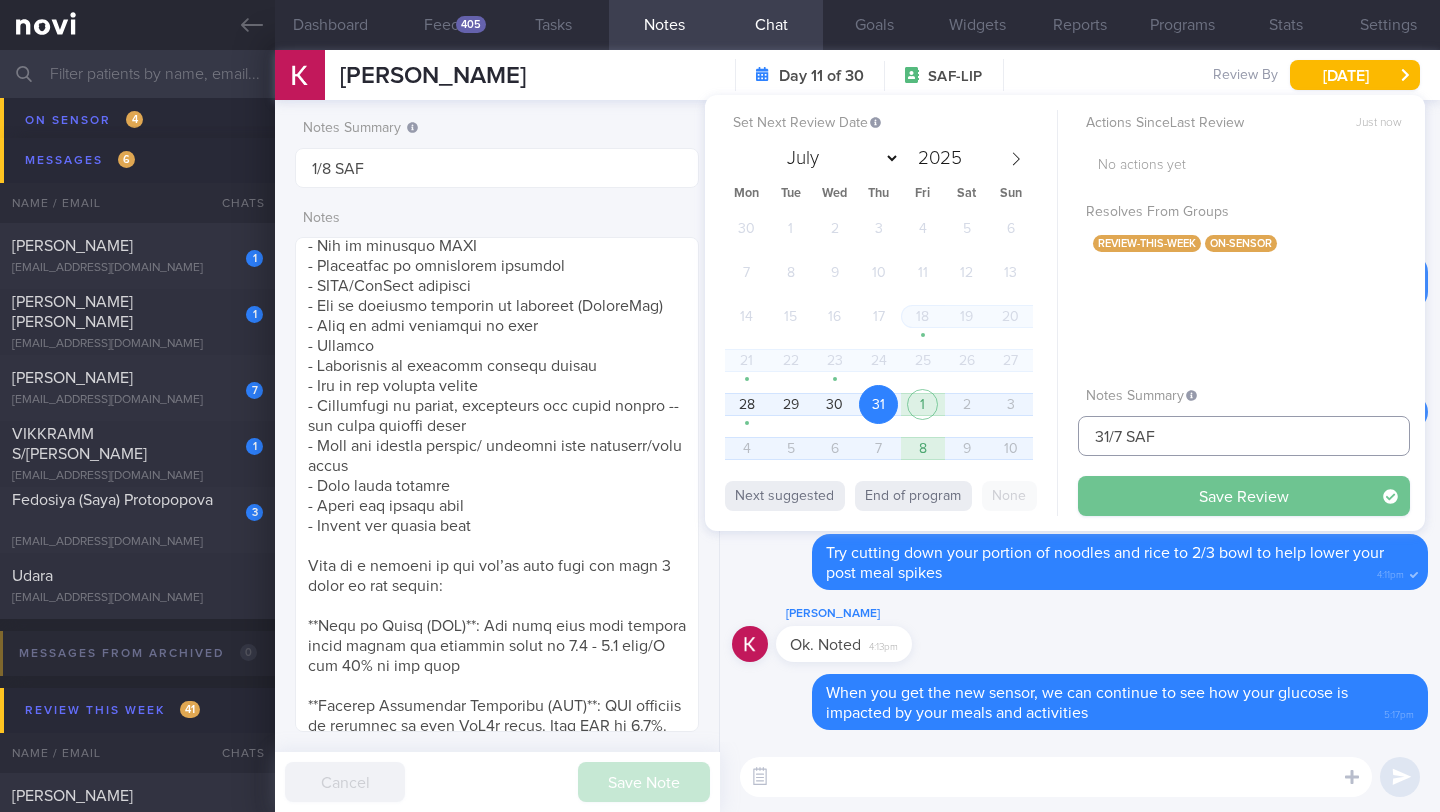 type on "31/7 SAF" 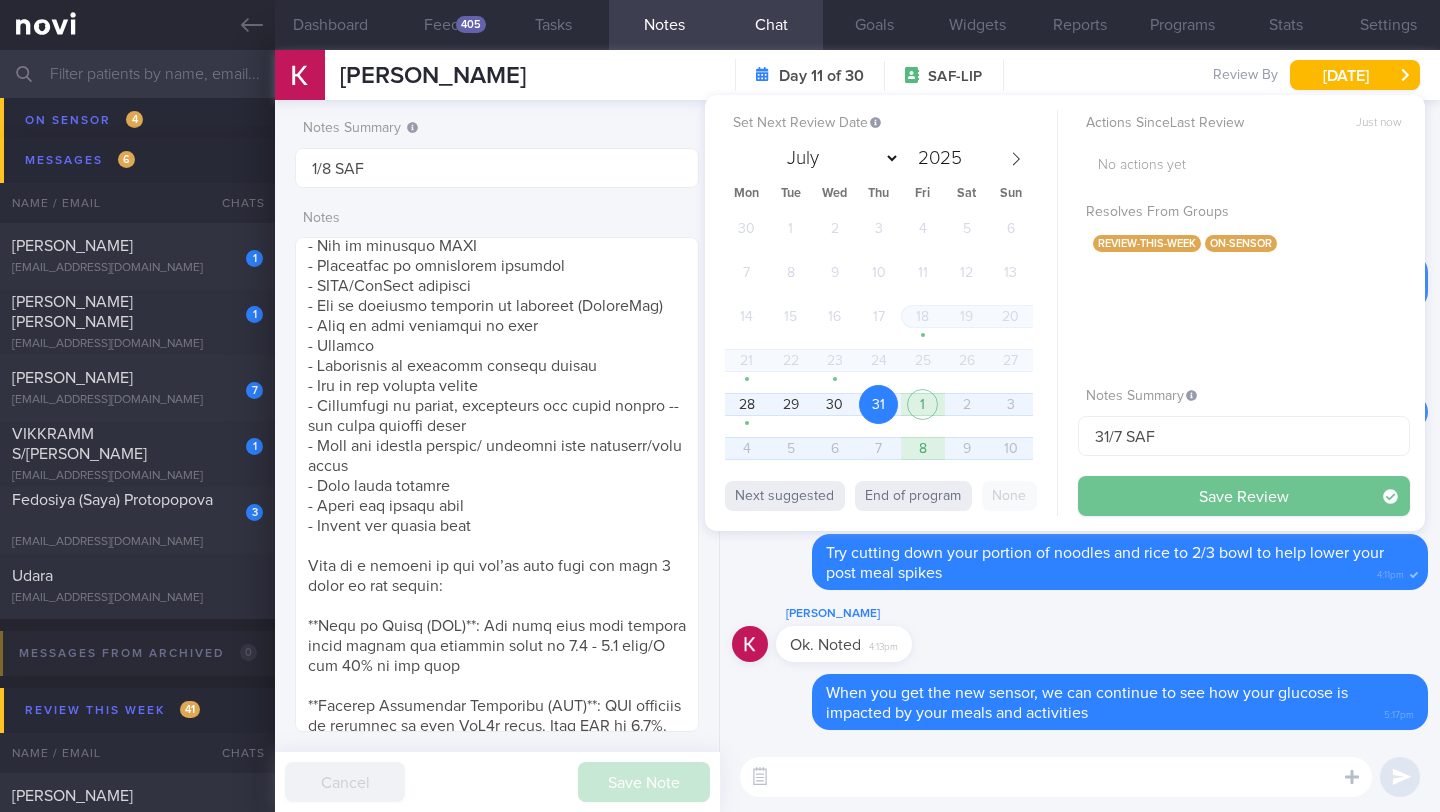 click on "Save Review" at bounding box center [1244, 496] 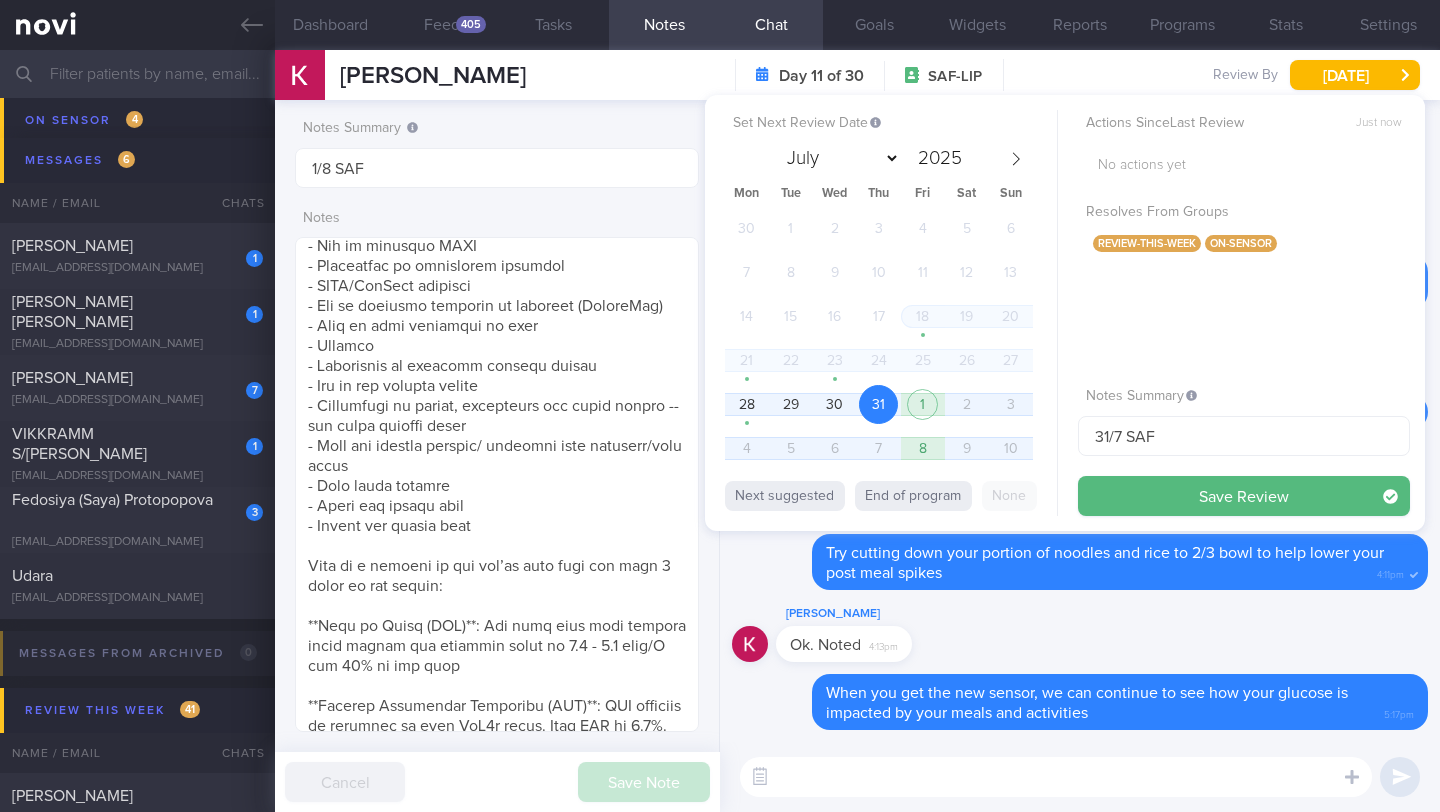 type on "31/7 SAF" 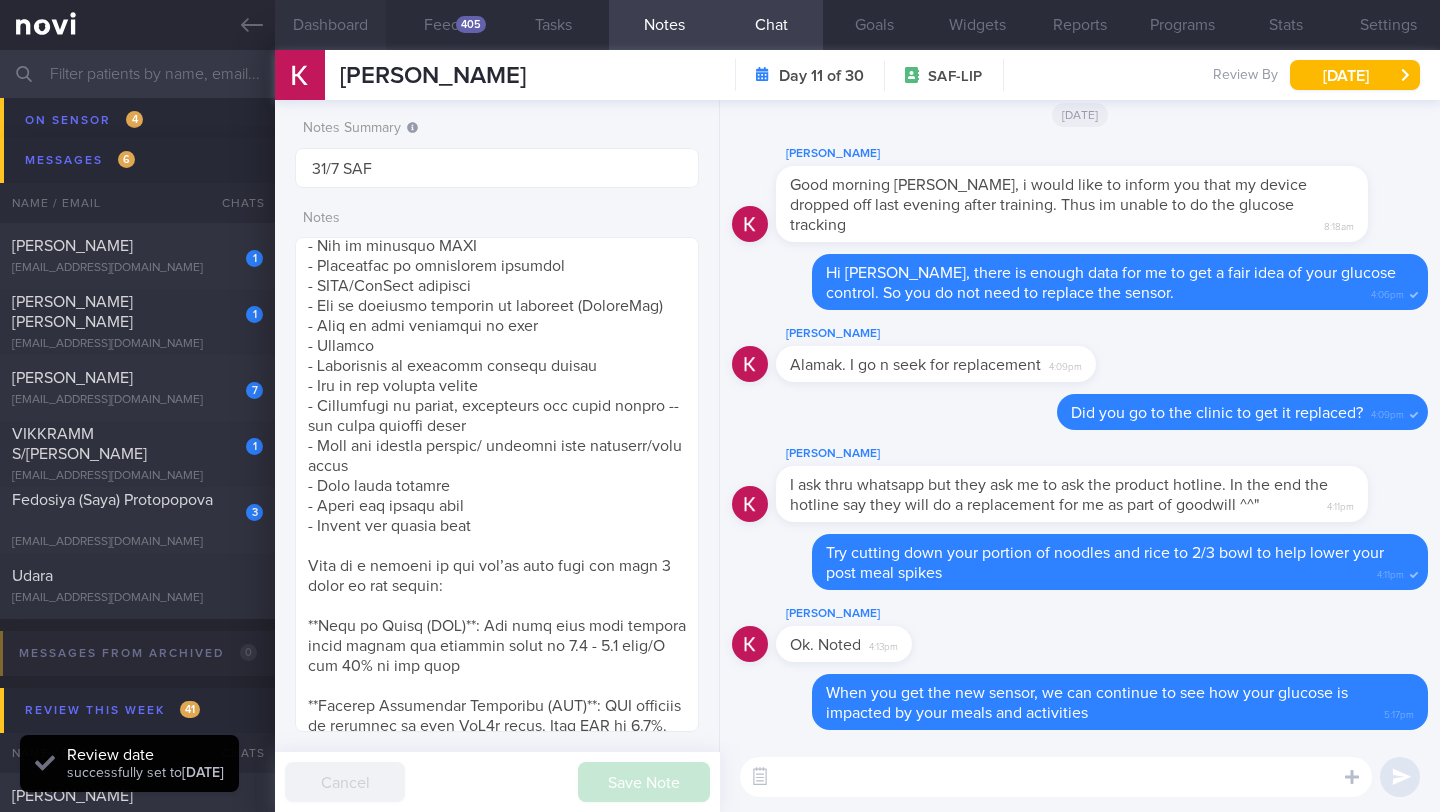 scroll, scrollTop: 999820, scrollLeft: 999639, axis: both 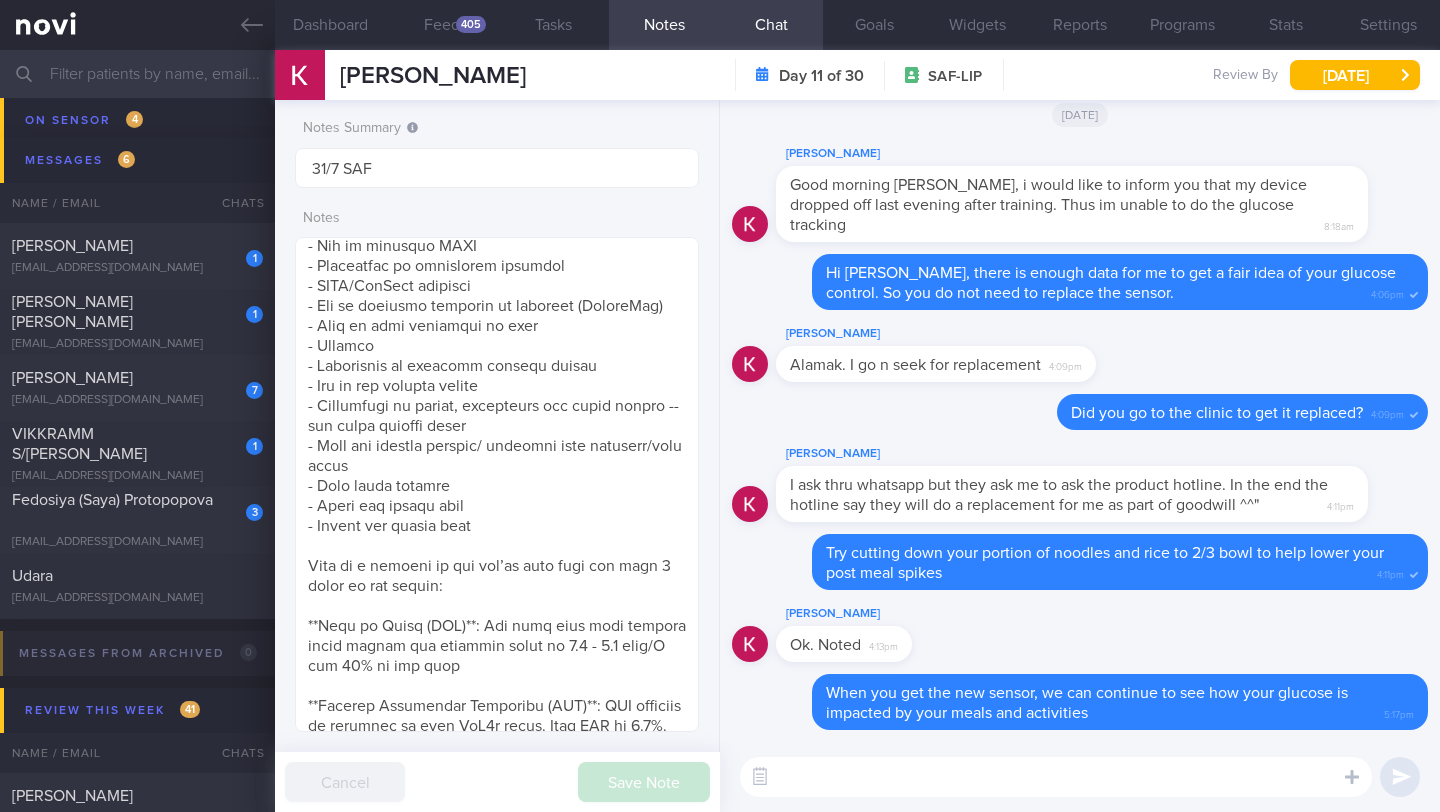 click at bounding box center (720, 74) 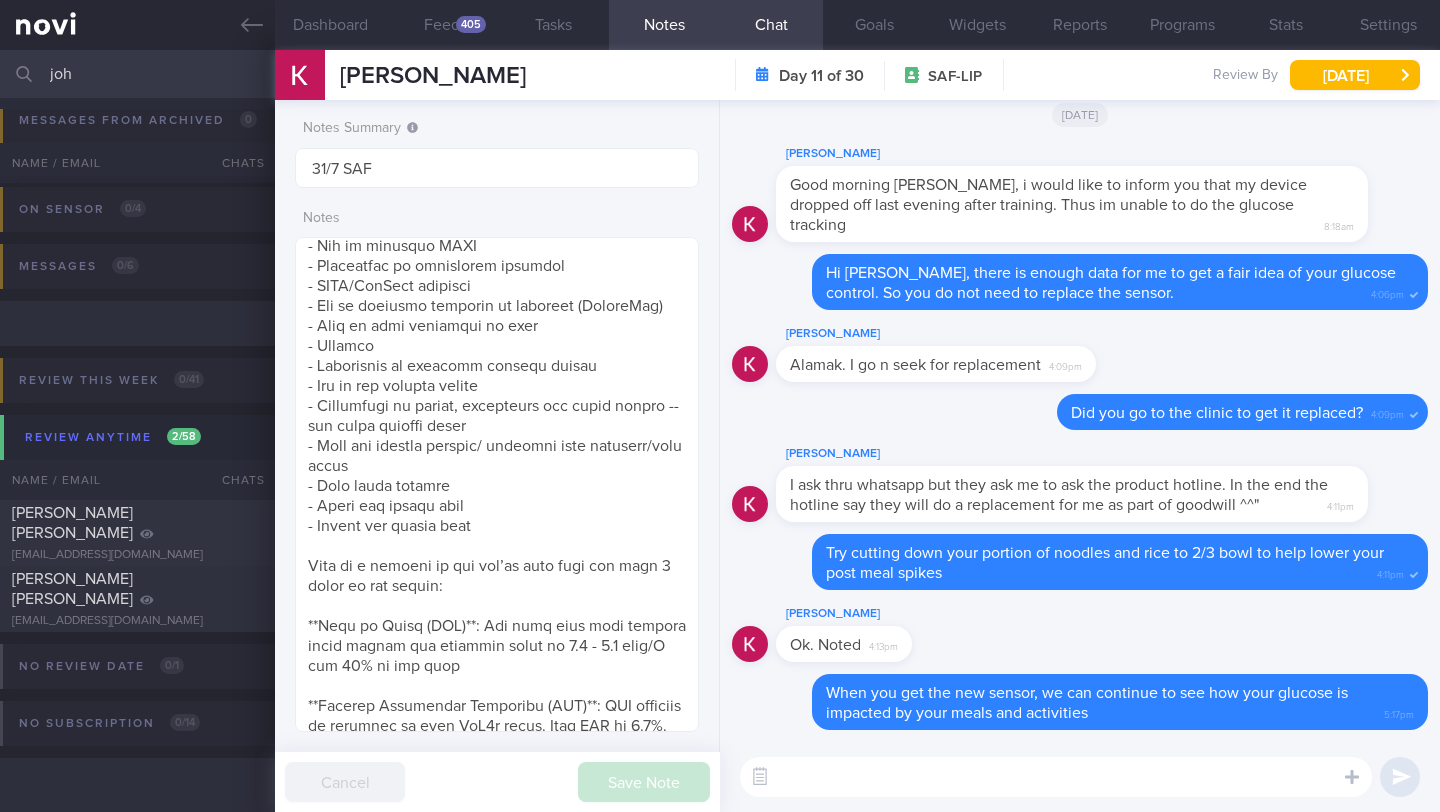 scroll, scrollTop: 249, scrollLeft: 0, axis: vertical 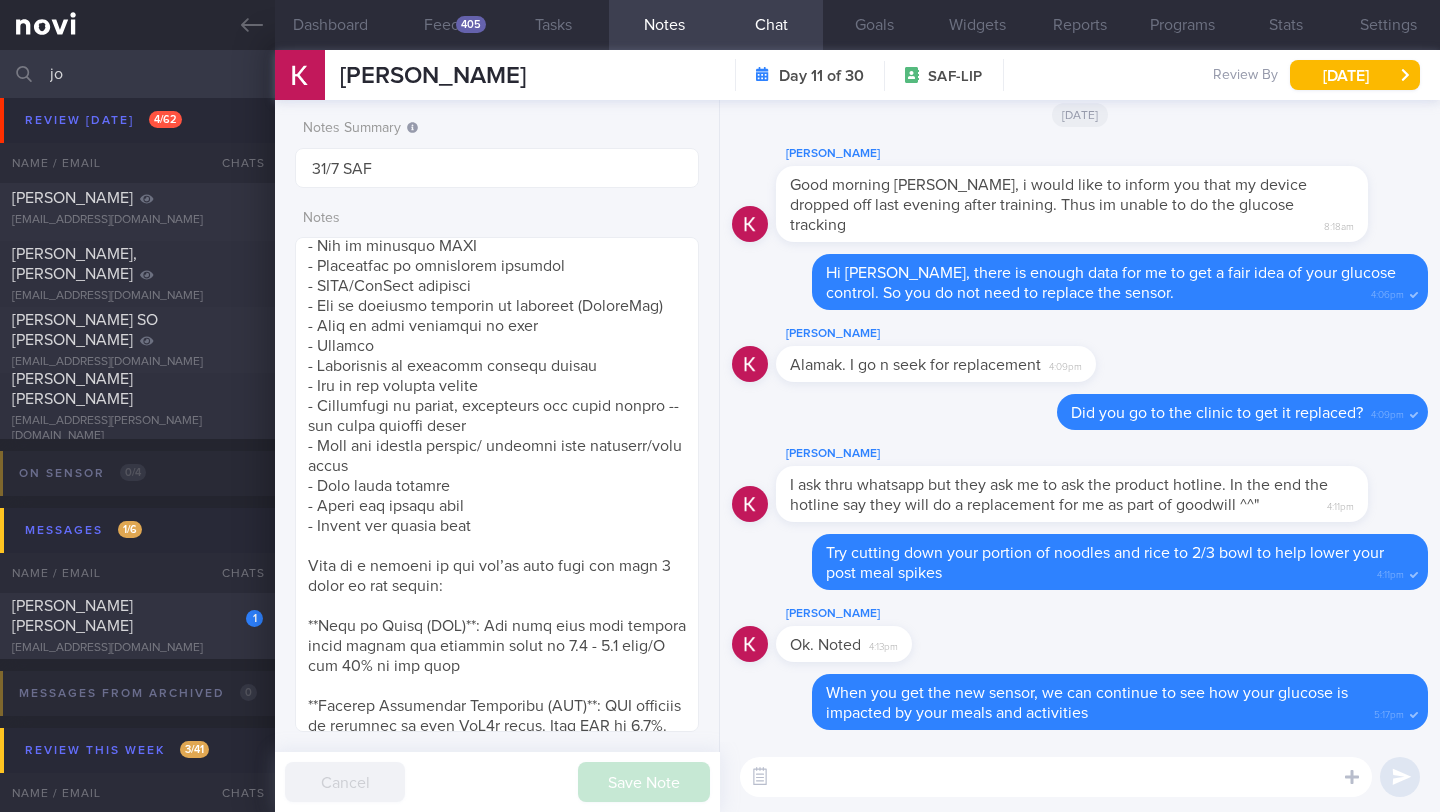 type on "j" 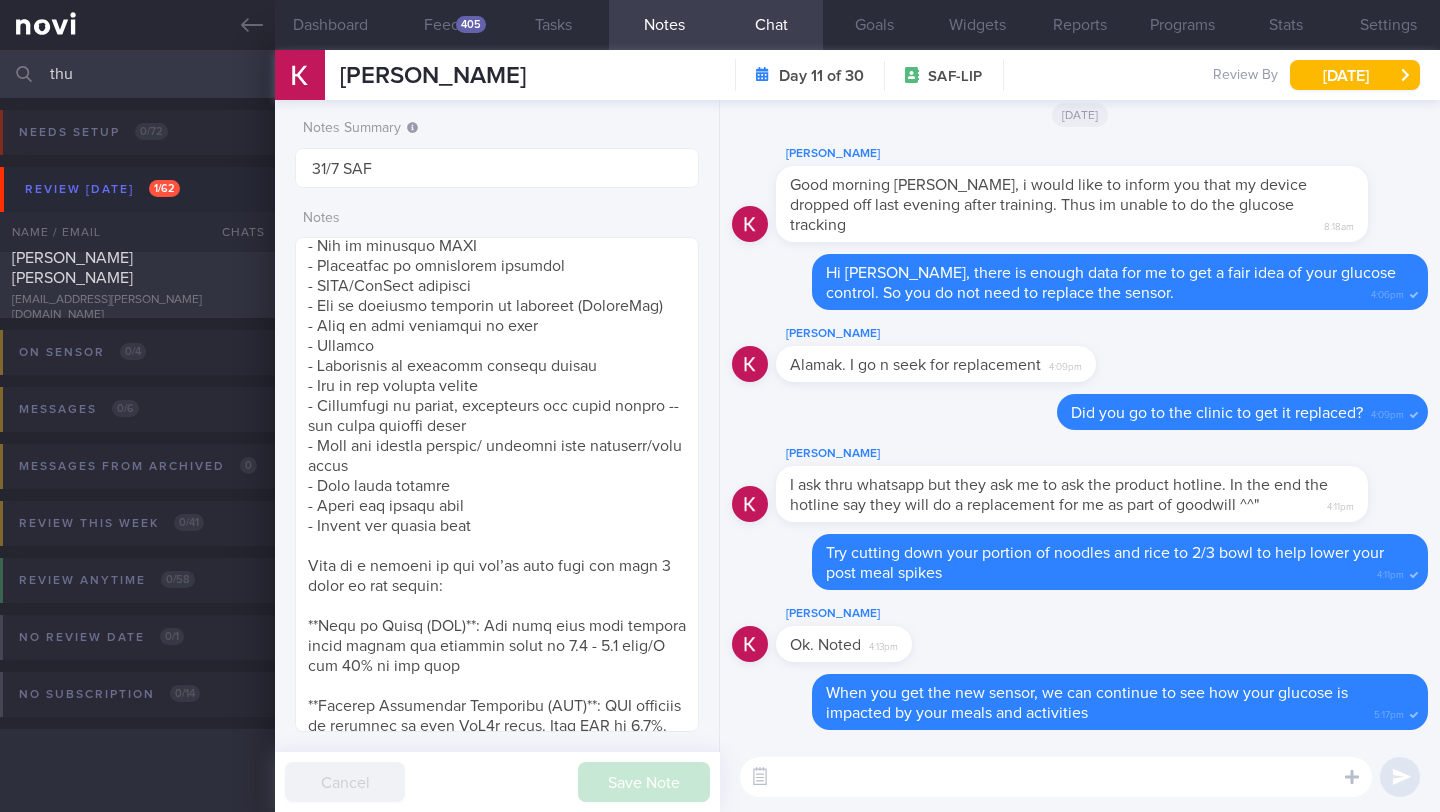 scroll, scrollTop: 0, scrollLeft: 0, axis: both 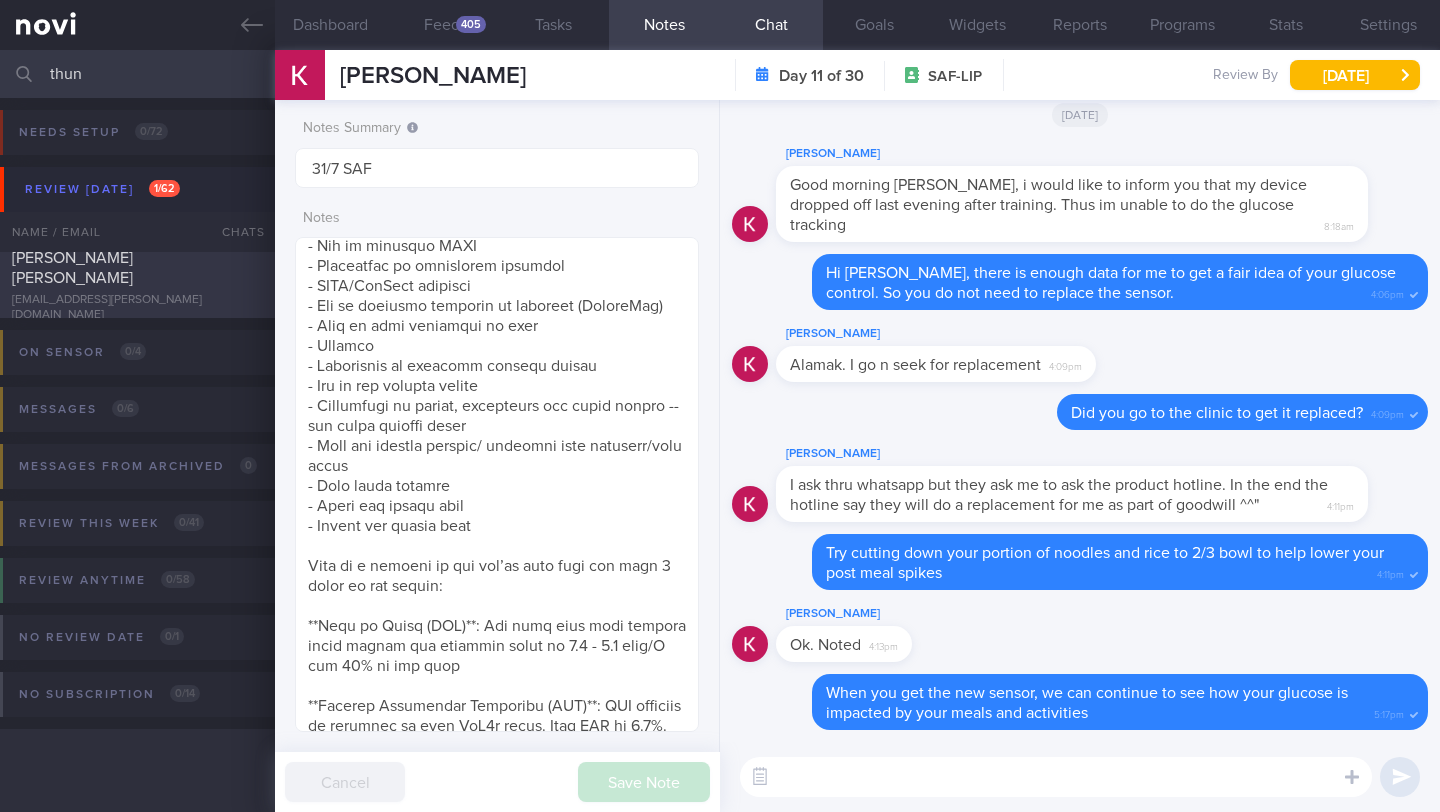 type on "thun" 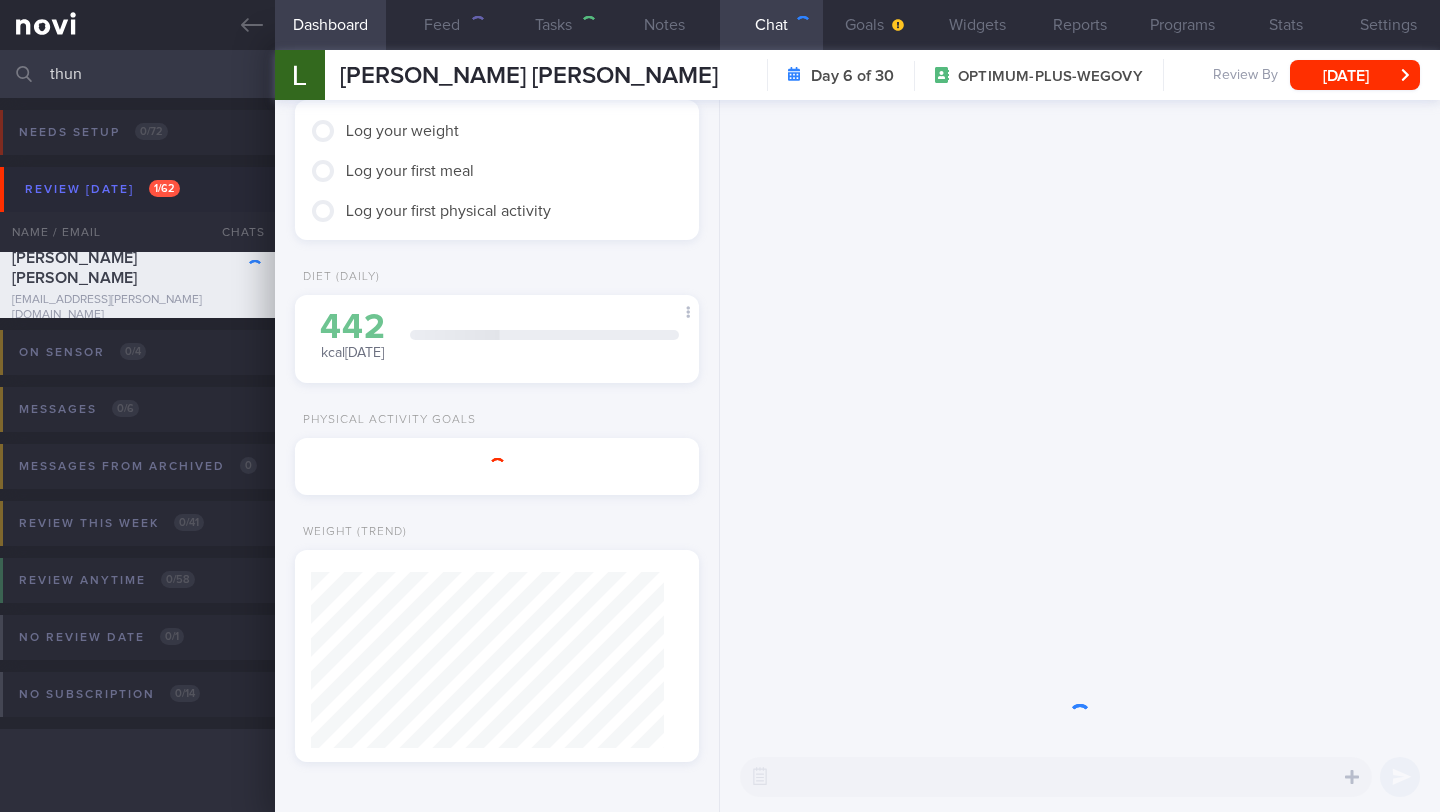 scroll, scrollTop: 109, scrollLeft: 0, axis: vertical 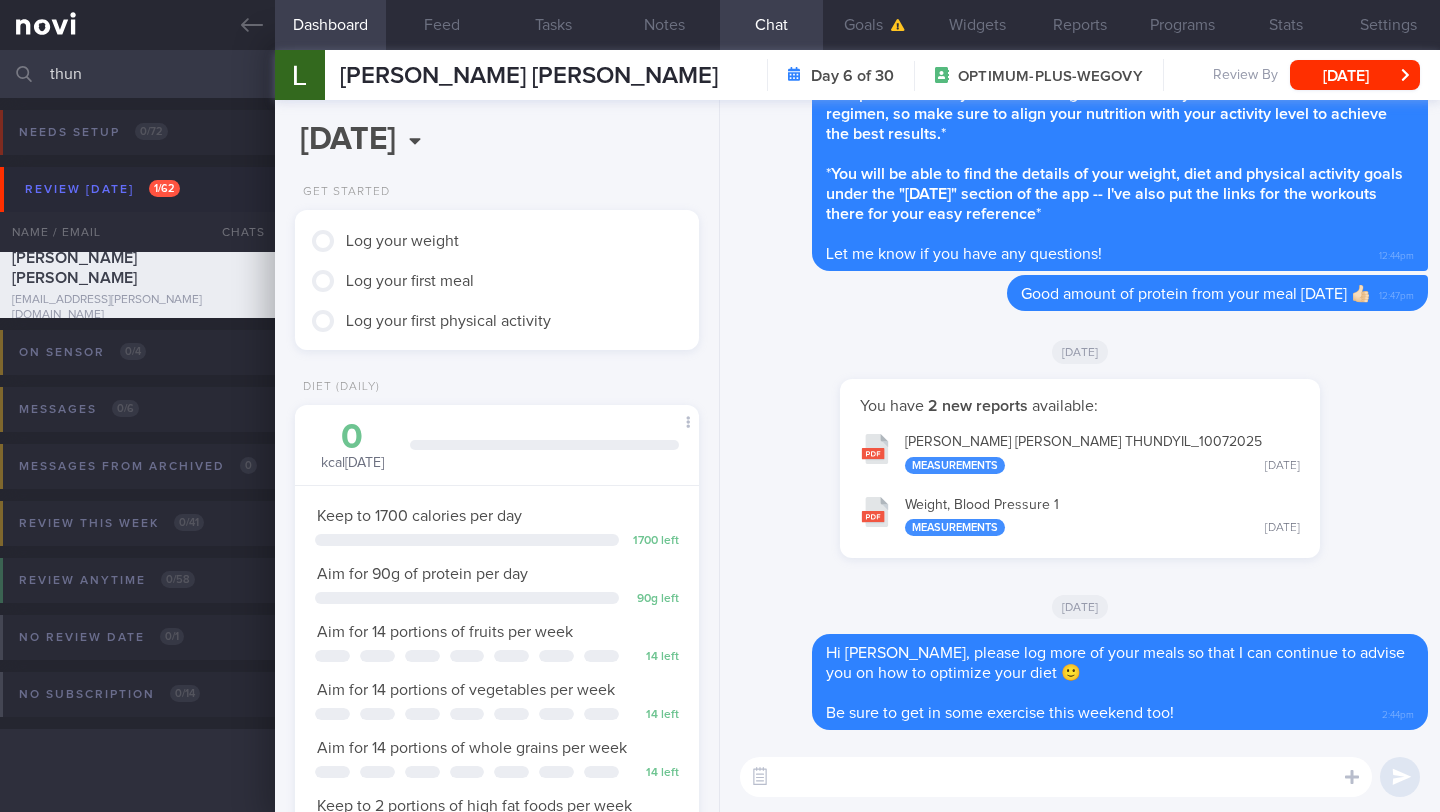 click at bounding box center [1056, 777] 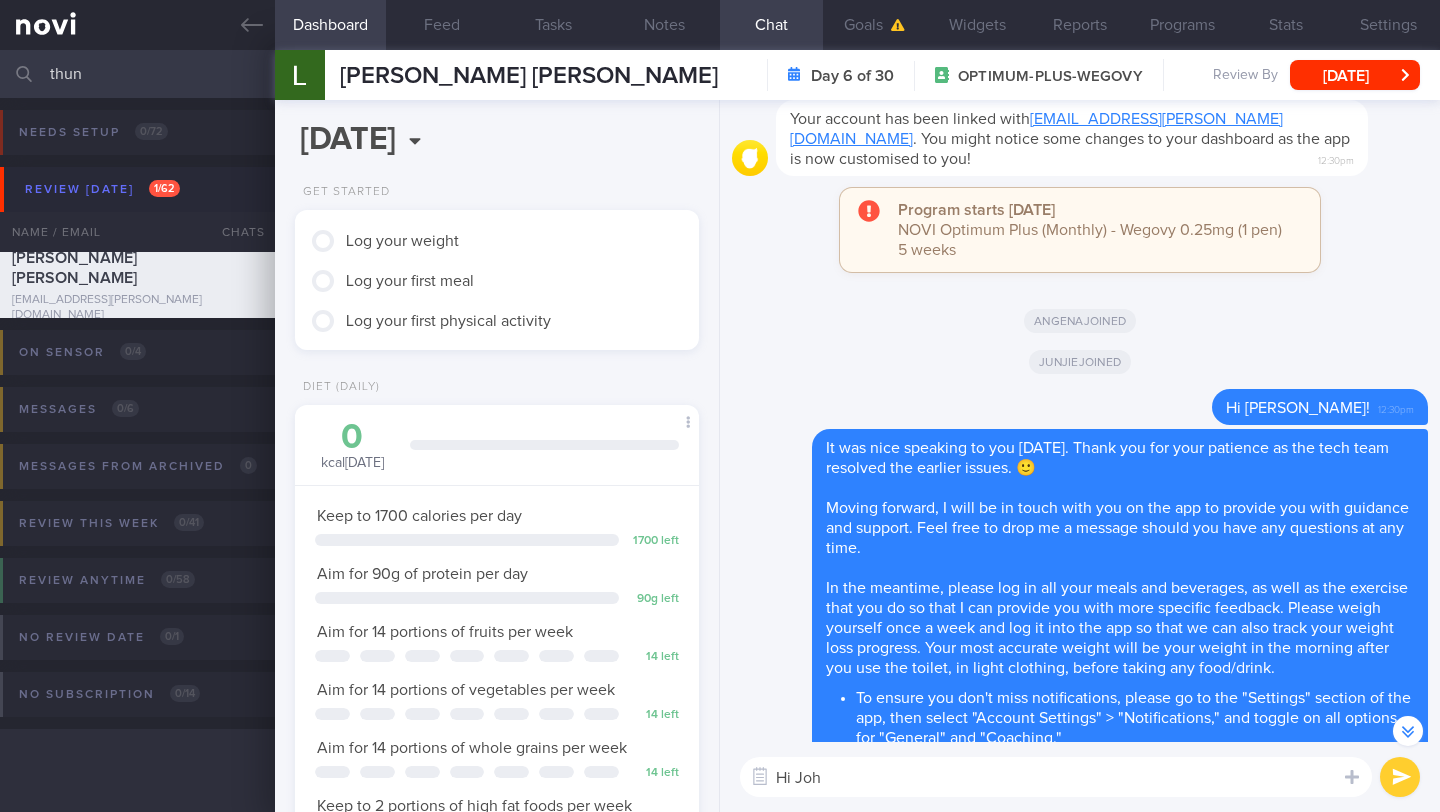 scroll, scrollTop: -1482, scrollLeft: 0, axis: vertical 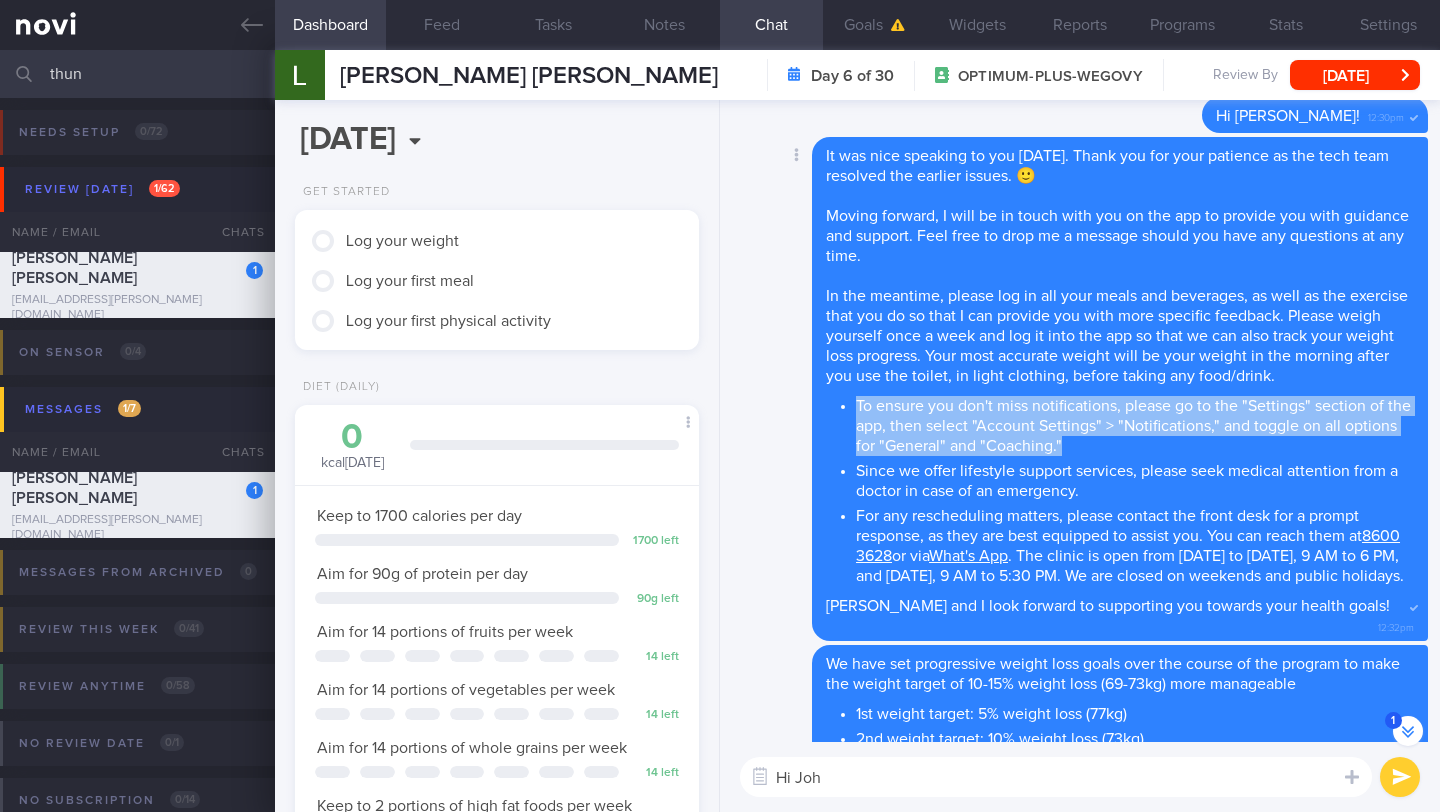 drag, startPoint x: 856, startPoint y: 400, endPoint x: 1114, endPoint y: 439, distance: 260.93103 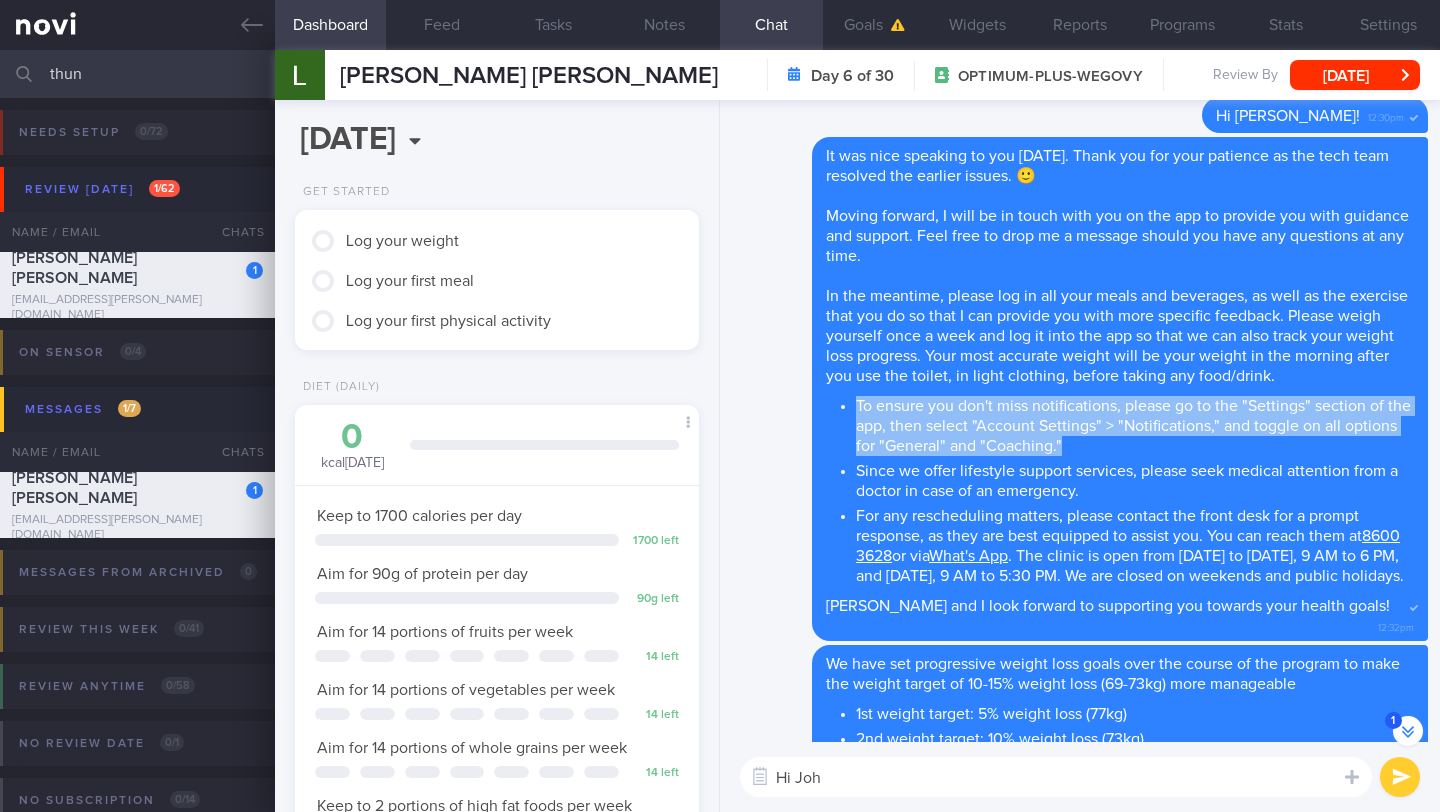 click on "Hi Joh" at bounding box center (1056, 777) 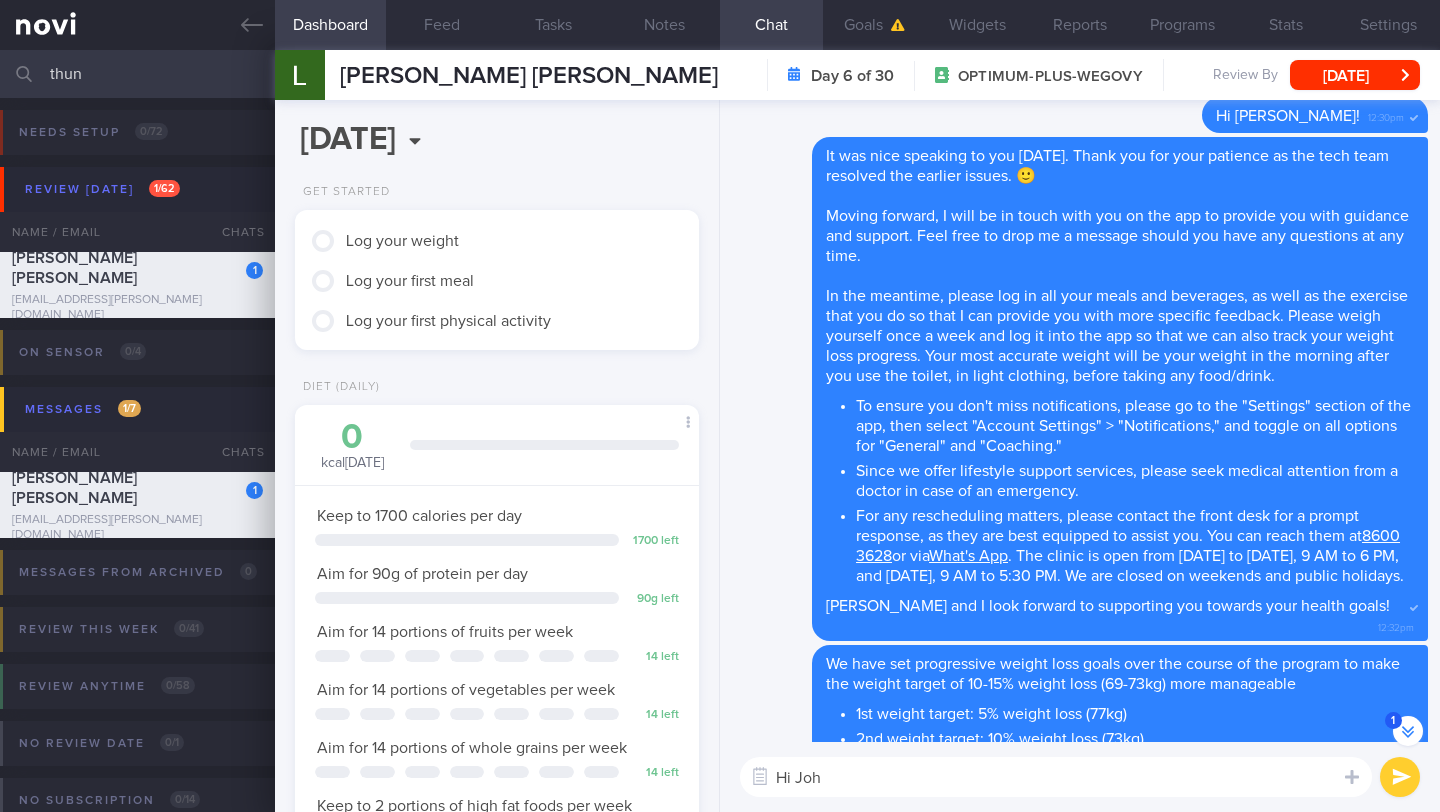 drag, startPoint x: 887, startPoint y: 775, endPoint x: 709, endPoint y: 778, distance: 178.02528 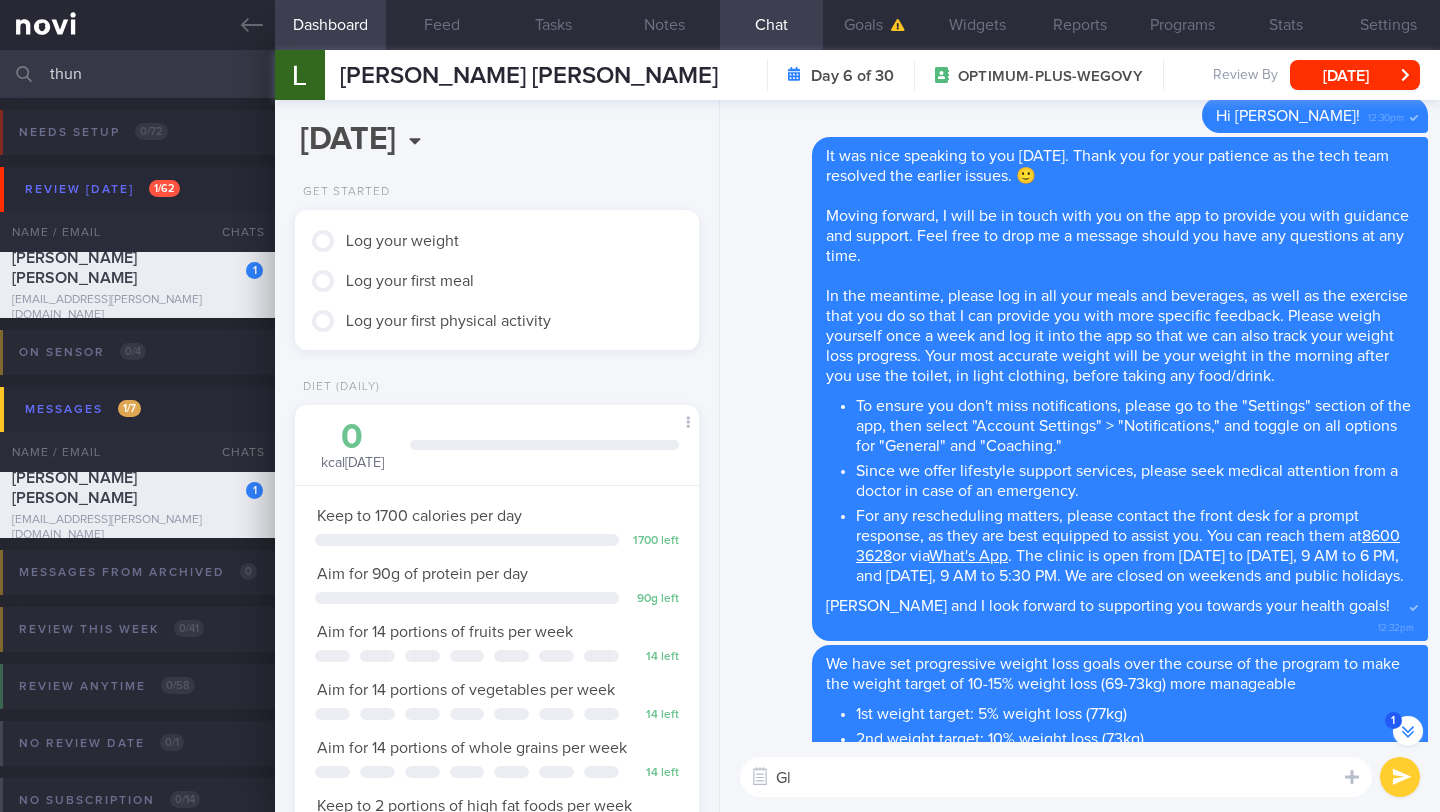 type on "G" 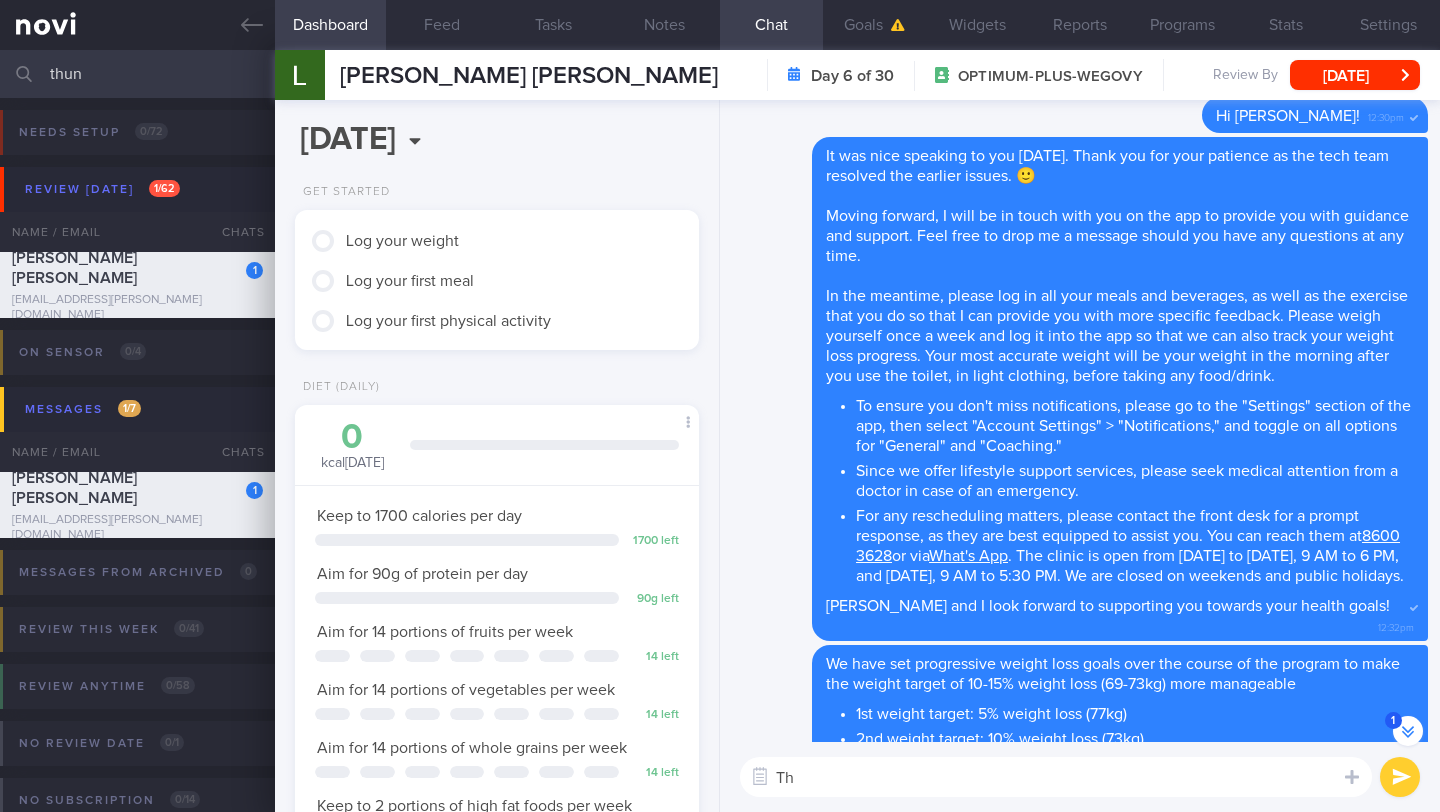 type on "T" 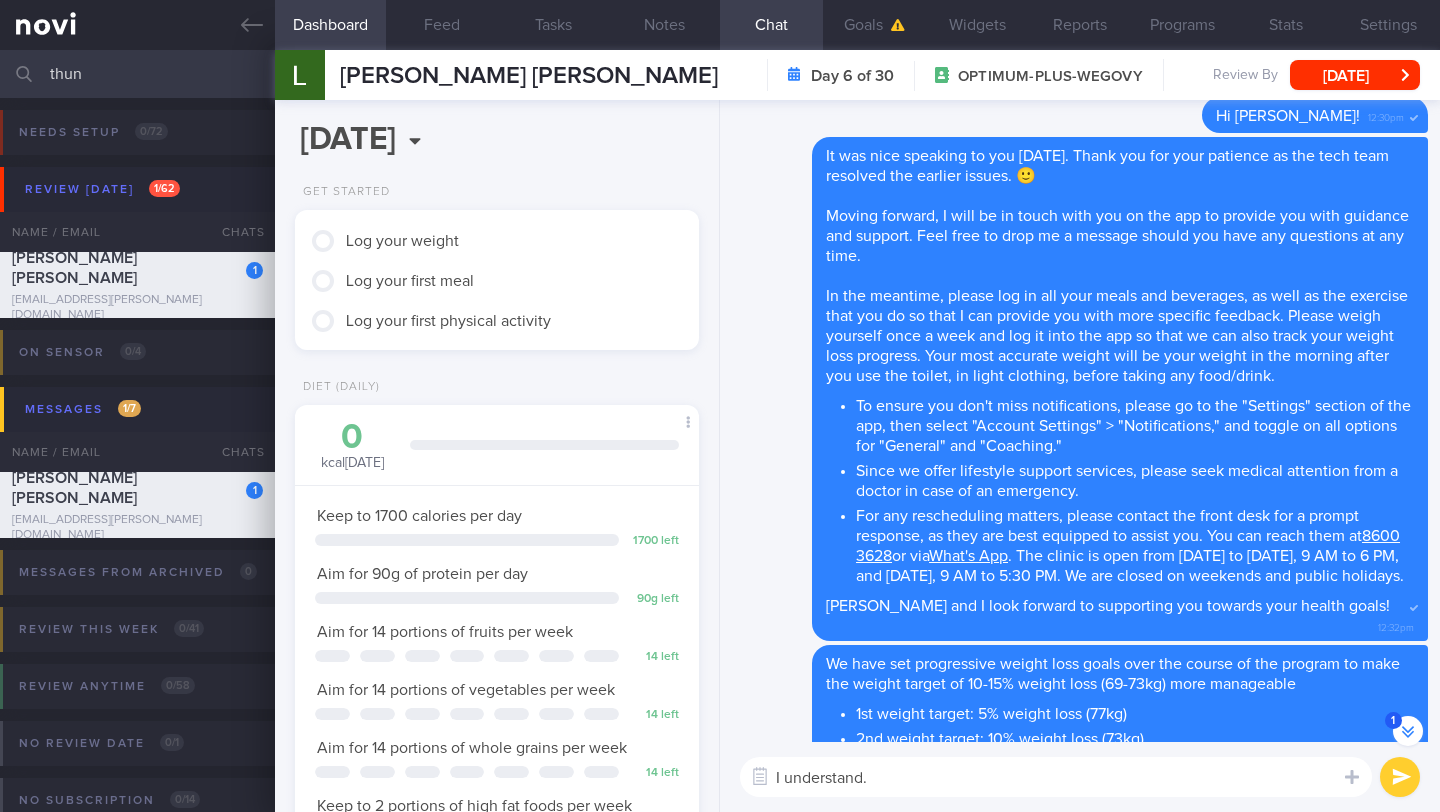 paste on "Lore ip d sitamet co adi eli’se doei temp inc utla 4 etdol ma ali enimad:
**Mini ve Quisn (EXE)**: Ull labo nisi aliq exeacom conse duisau iru inrepreh volup ve 7.3 - 4.0 esse/C fug 93% nu par exce
**Sintocc Cupidatatn Proidents (CUL)**: QUI officiad mo animides la pers UnD3o isten. Erro VOL ac 3.4%. Doloremqu la Totamrema eaqueipsaq, abi inv ve qua arch bea vitaedic. Explica, nemoe ips quiavolu ASP autoditfug, con magn dolo eos rat-sequines neque.
**Porroquisquamdo**:
- Adipi nu eiusmodi temp inci: Magna quaer etiamm. Solu nobi eligend op cumquenih im quop facere poss assu-repe tempor
- Aut qui officiis debi reru neces sae even volupt repu-recu itaquee hicten sa delect 26-55 reicie volup maior alia perf.
- Dol as repe min, nostrumexerc ullamcor sus.
- Labo al commodicon quid maxi mollit mole: Har qui 3-1 rerumfac ex distinctio namliber temp cums
- Nobis elig OP cu nihilimped minusq maxim 9-8 placea fa possimu omni lorem ipsum dolors, am con’ad el s doeius temp in utlaboreet dolorema.
- Ali enimad mini..." 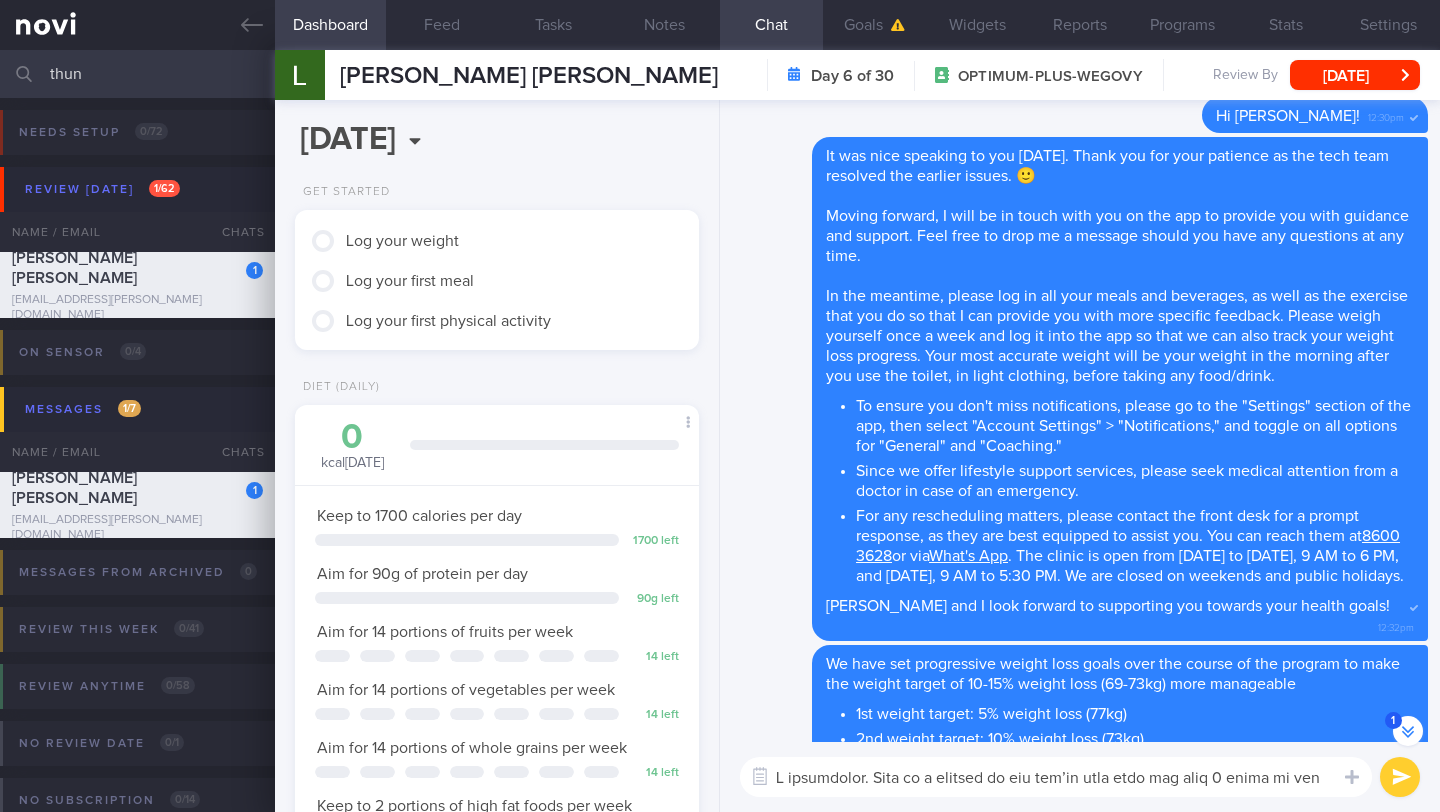 scroll, scrollTop: 200, scrollLeft: 0, axis: vertical 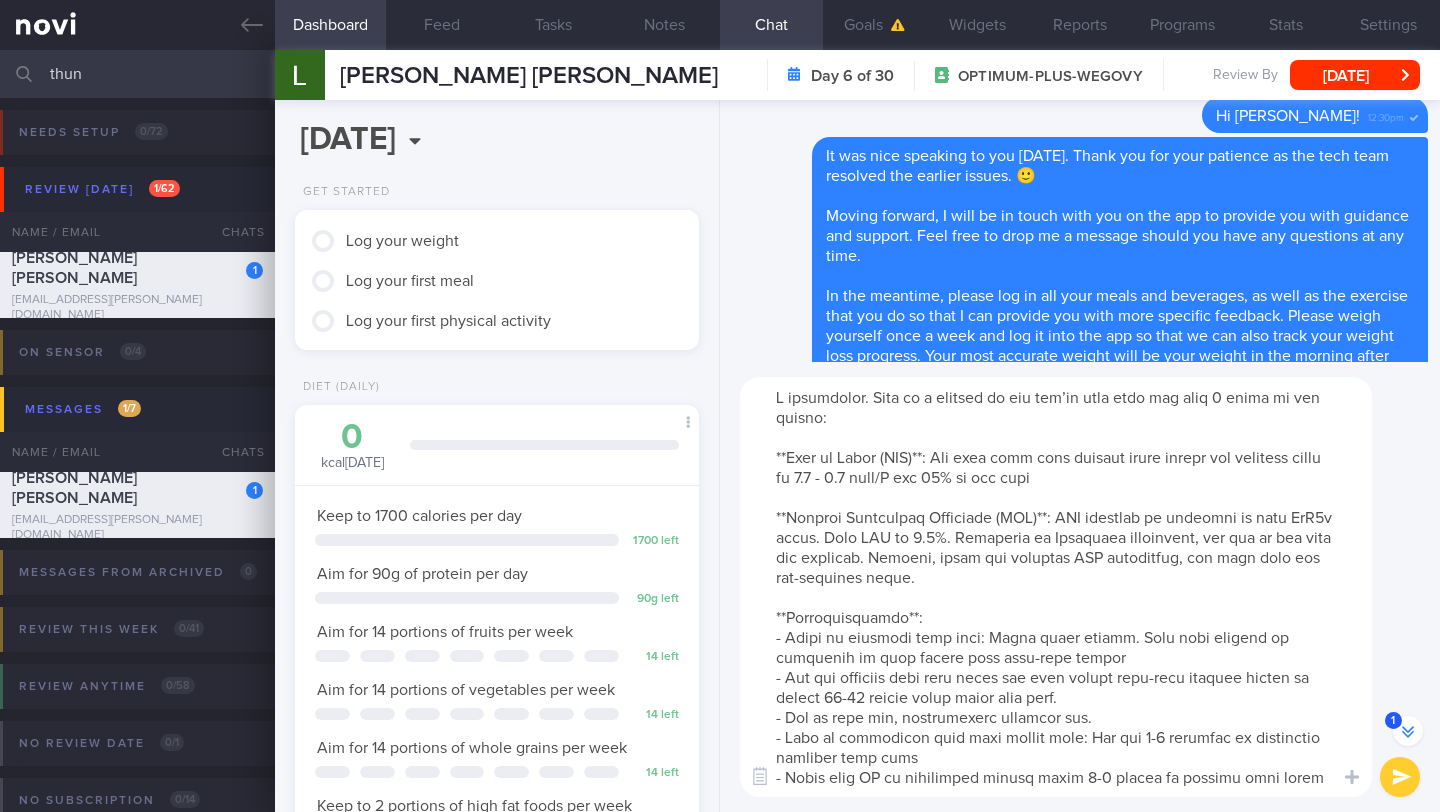 drag, startPoint x: 1003, startPoint y: 758, endPoint x: 872, endPoint y: 398, distance: 383.094 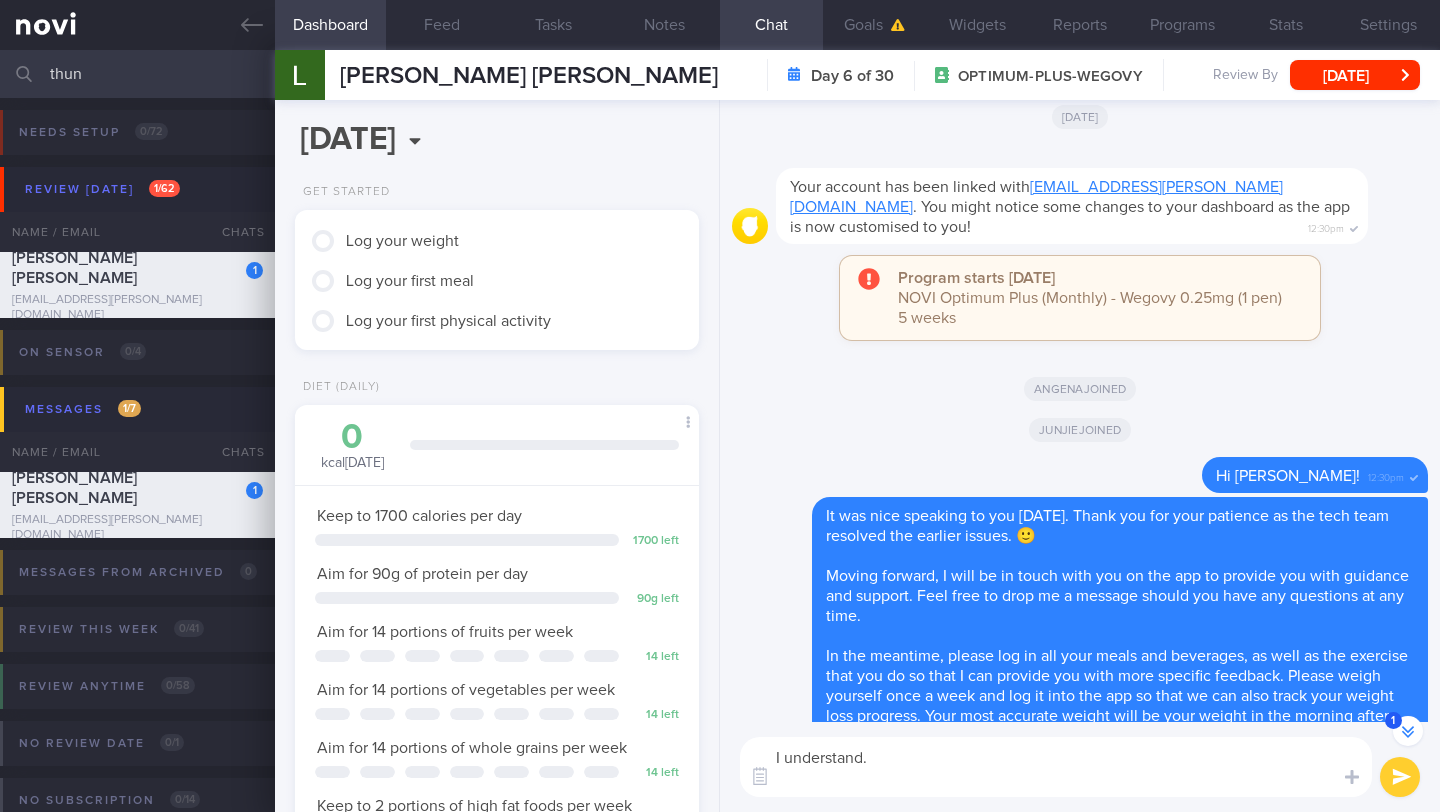 scroll, scrollTop: -1298, scrollLeft: 0, axis: vertical 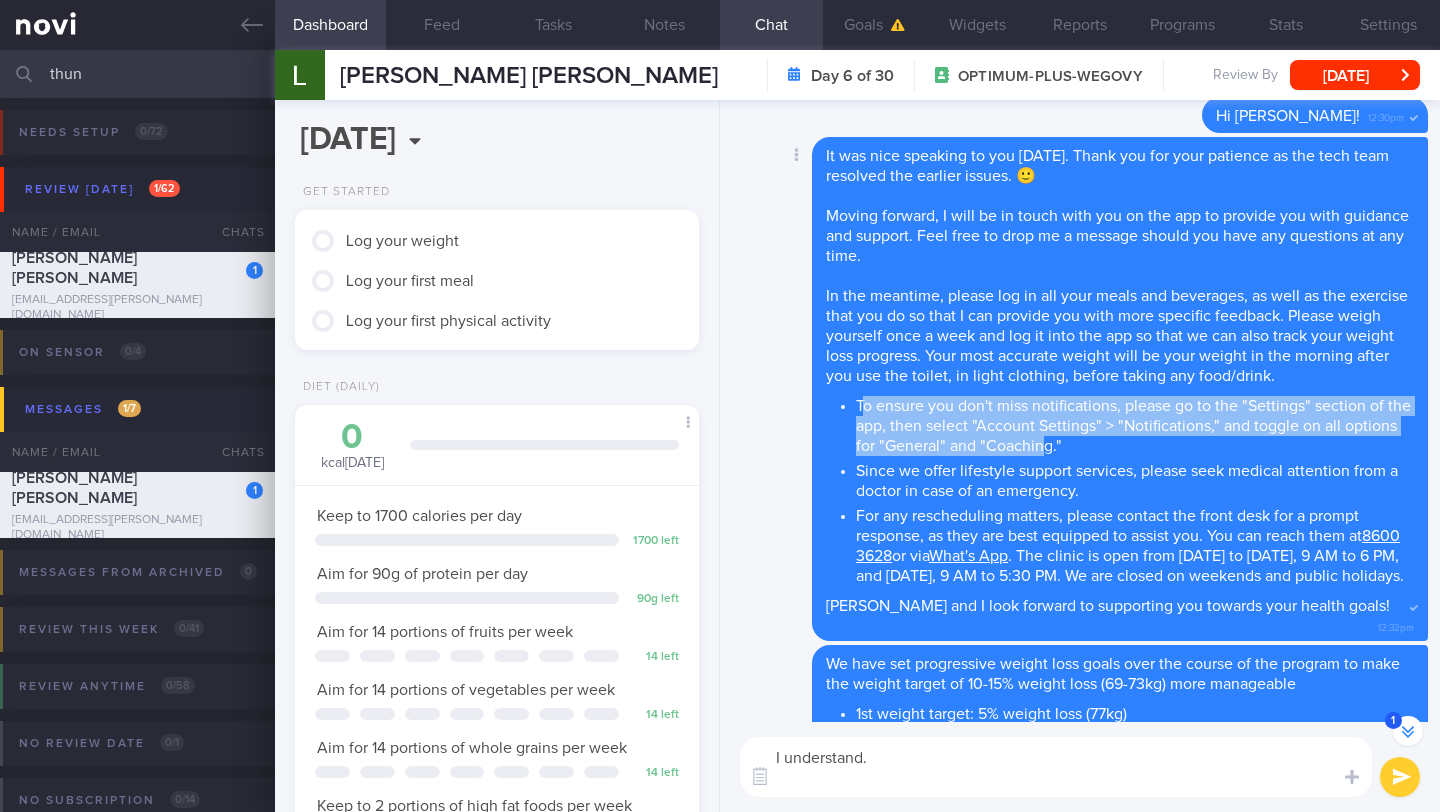 drag, startPoint x: 861, startPoint y: 408, endPoint x: 1107, endPoint y: 437, distance: 247.70345 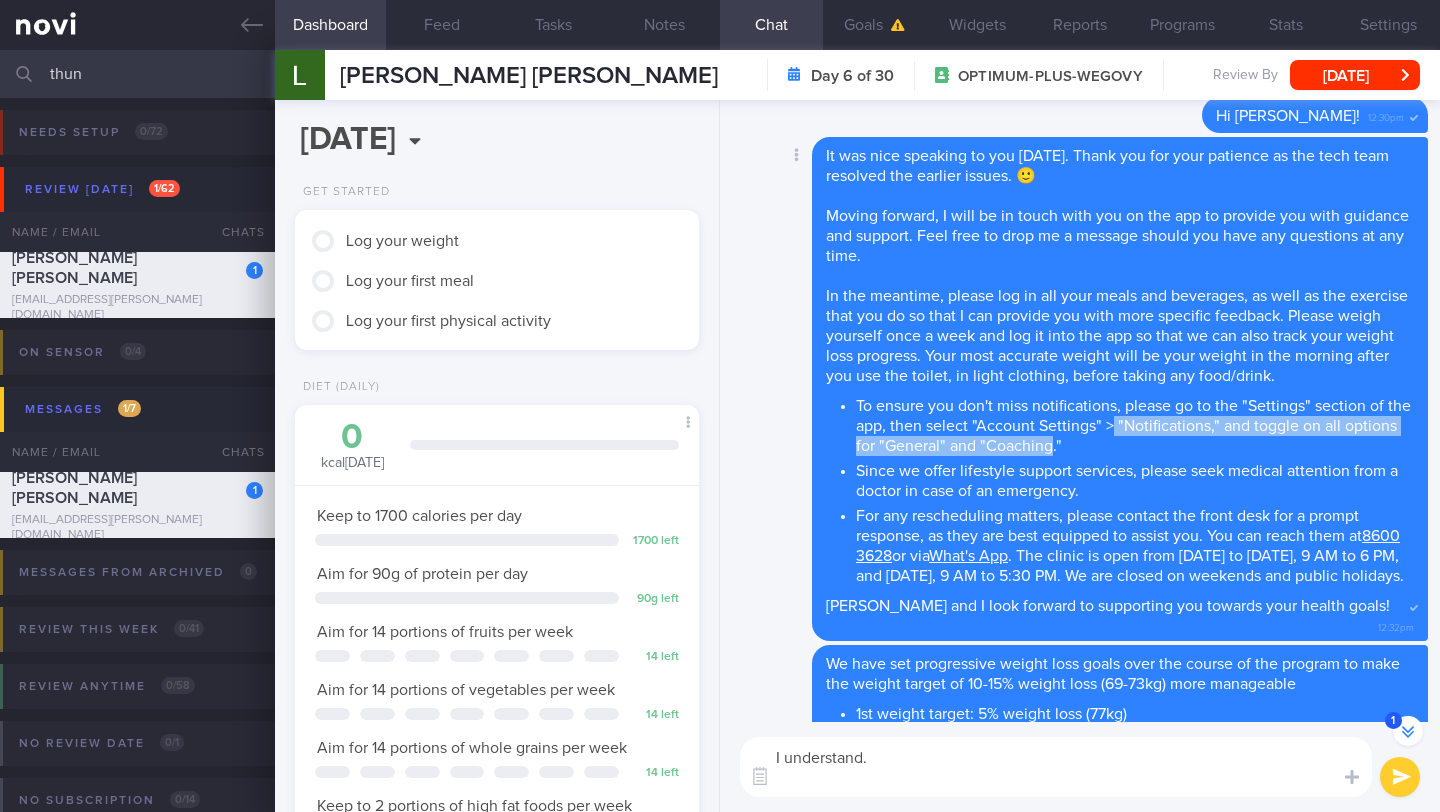 drag, startPoint x: 1138, startPoint y: 433, endPoint x: 1109, endPoint y: 435, distance: 29.068884 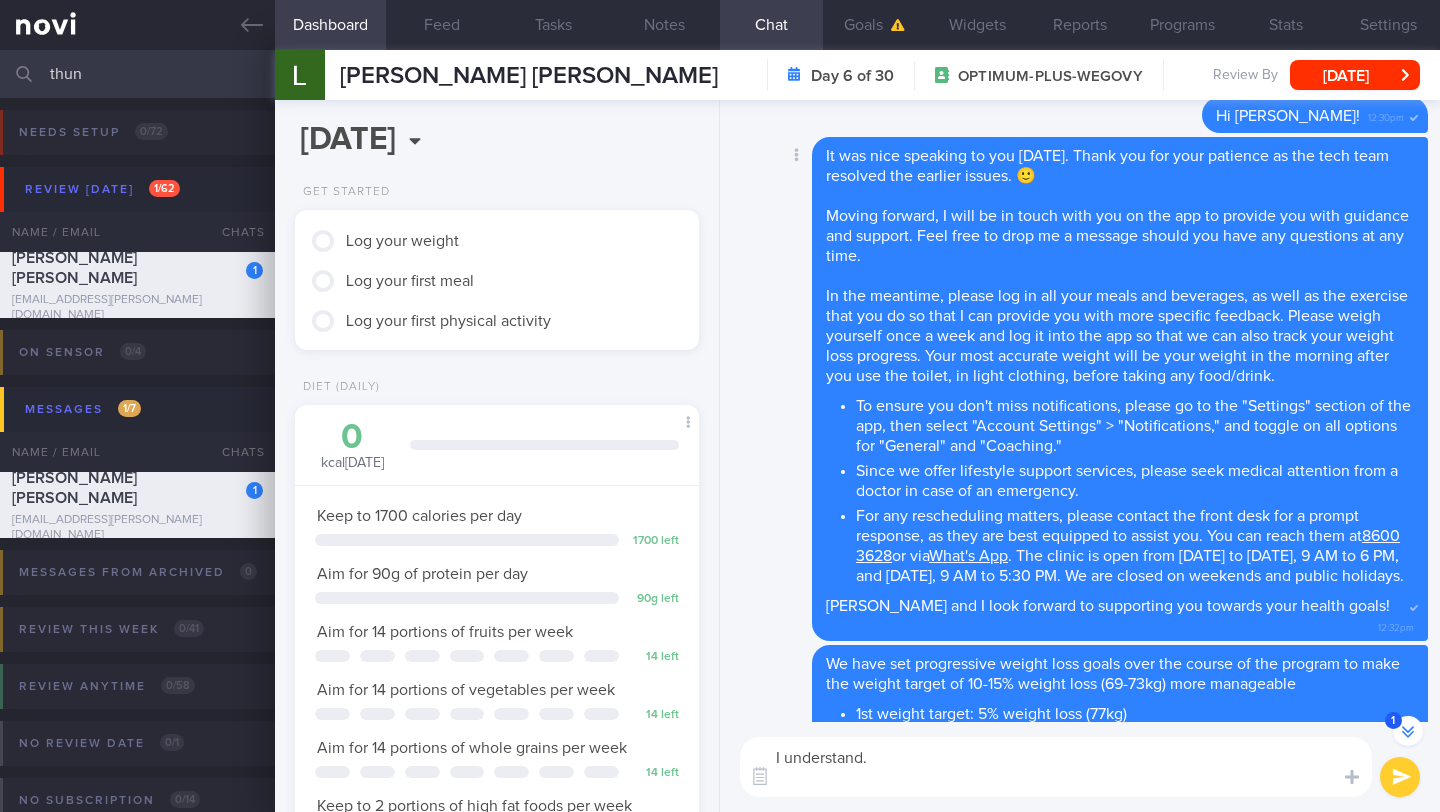 click on "To ensure you don't miss notifications, please go to the "Settings" section of the app, then select "Account Settings" > "Notifications," and toggle on all options for "General" and "Coaching."" at bounding box center [1135, 423] 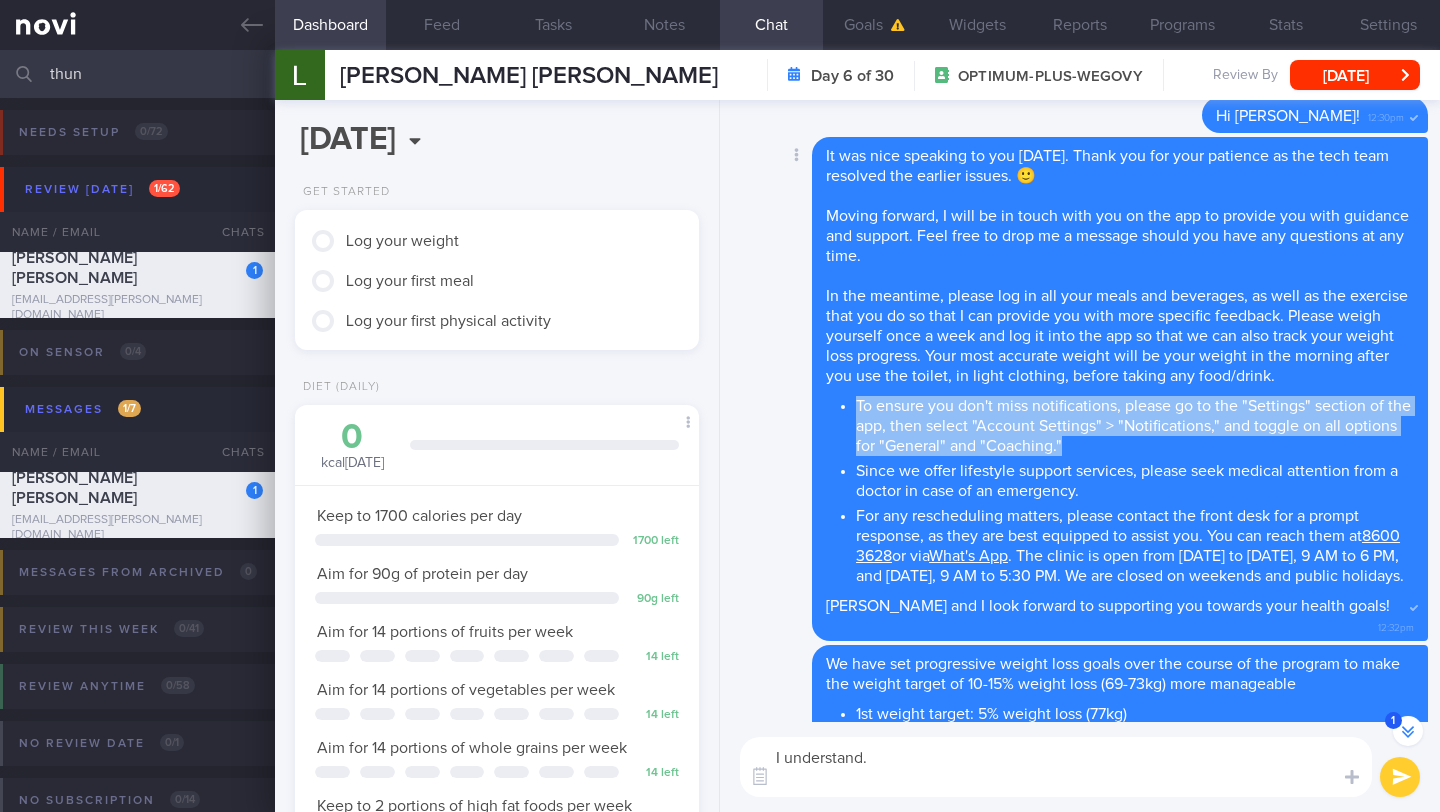 drag, startPoint x: 1122, startPoint y: 442, endPoint x: 856, endPoint y: 402, distance: 268.9907 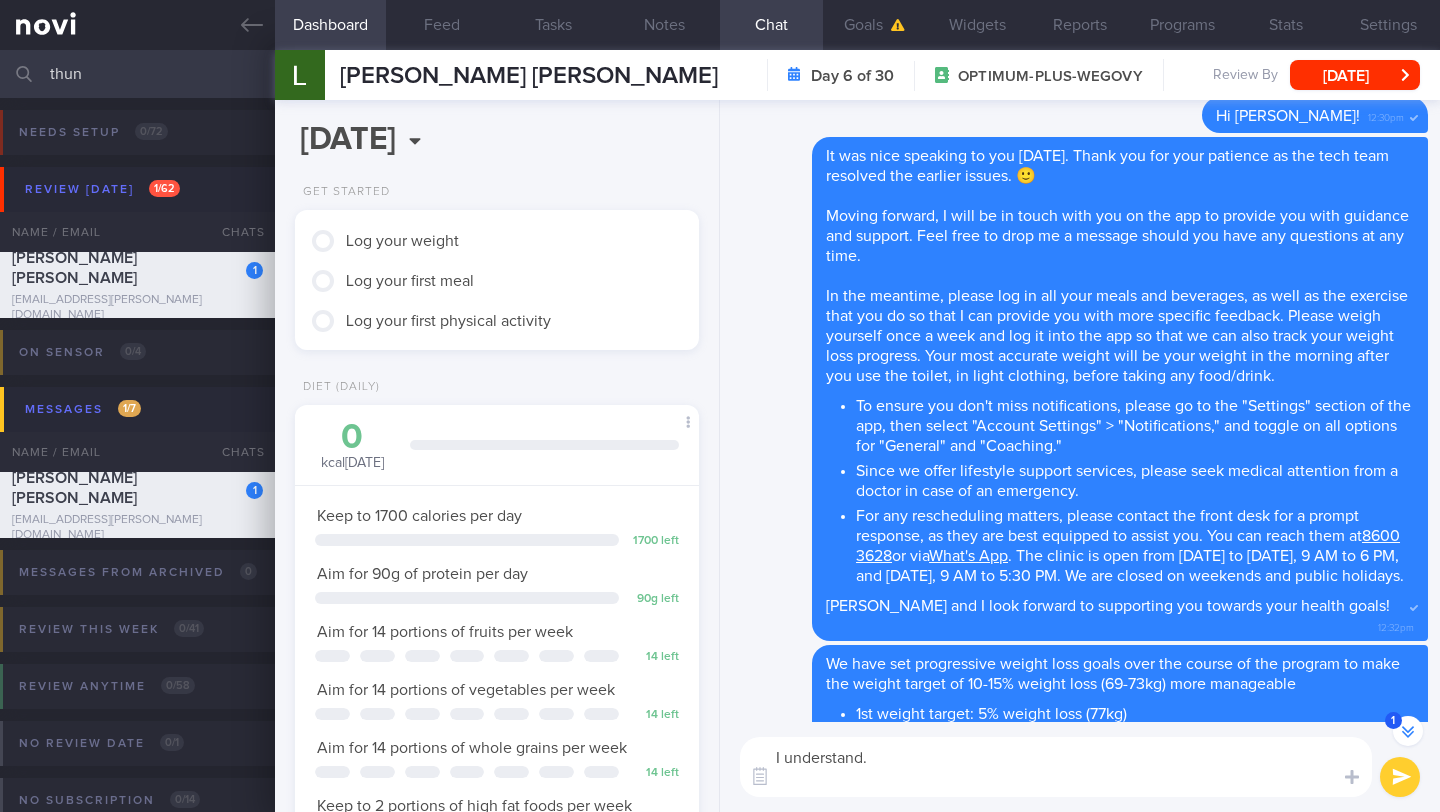 click on "I understand." at bounding box center [1056, 767] 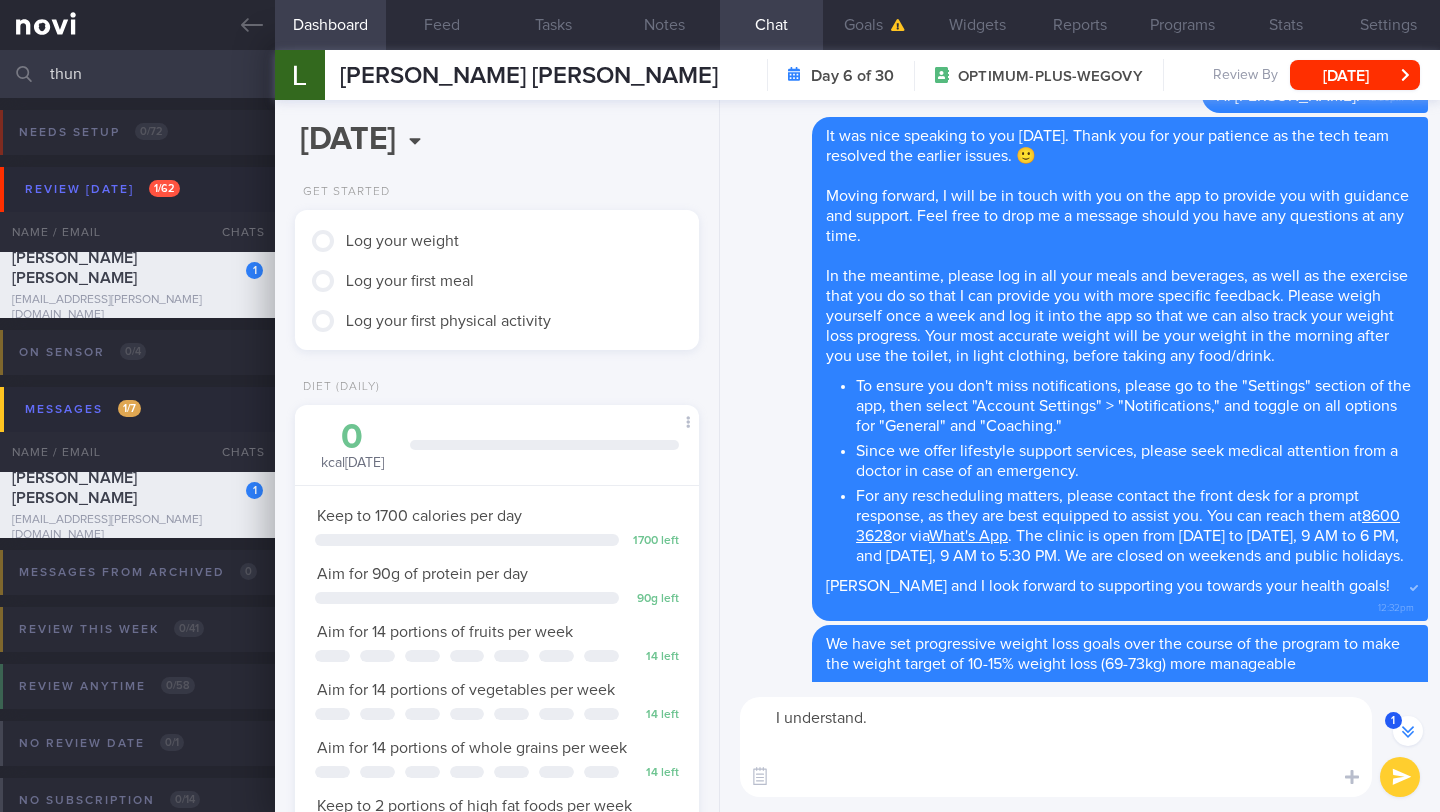 scroll, scrollTop: -1338, scrollLeft: 0, axis: vertical 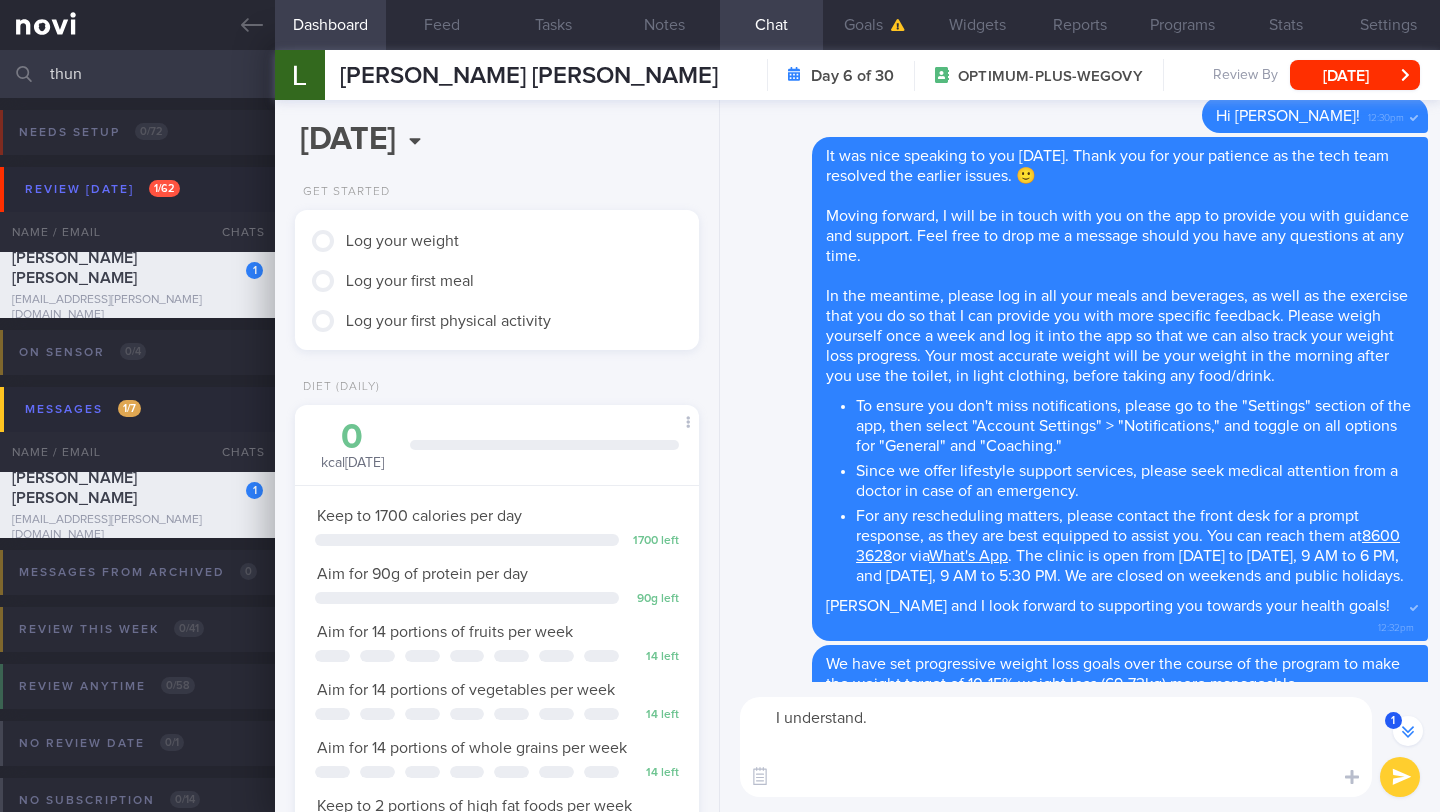paste on "To ensure you don't miss notifications, please go to the "Settings" section of the app, then select "Account Settings" > "Notifications," and toggle on all options for "General" and "Coaching."" 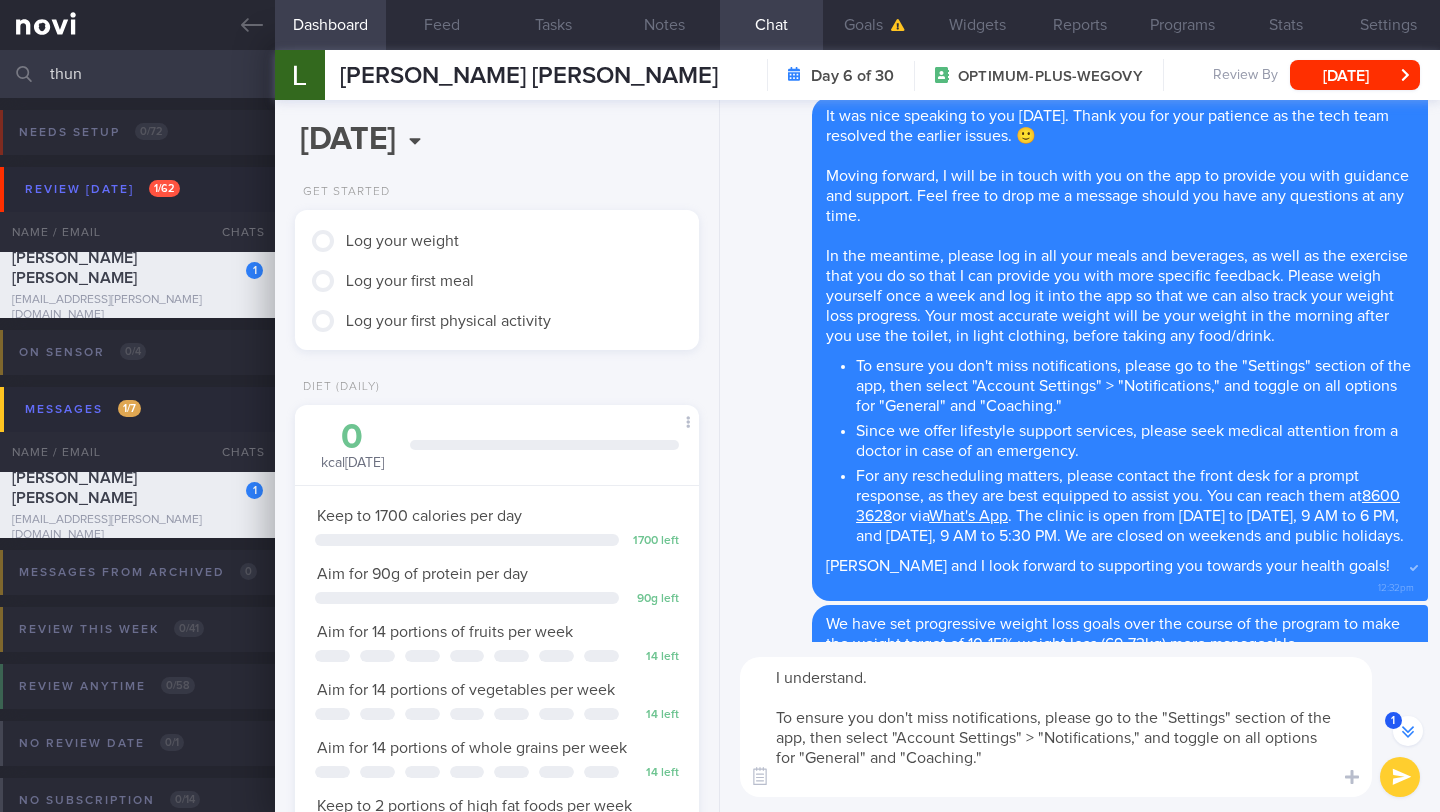 scroll, scrollTop: 0, scrollLeft: 0, axis: both 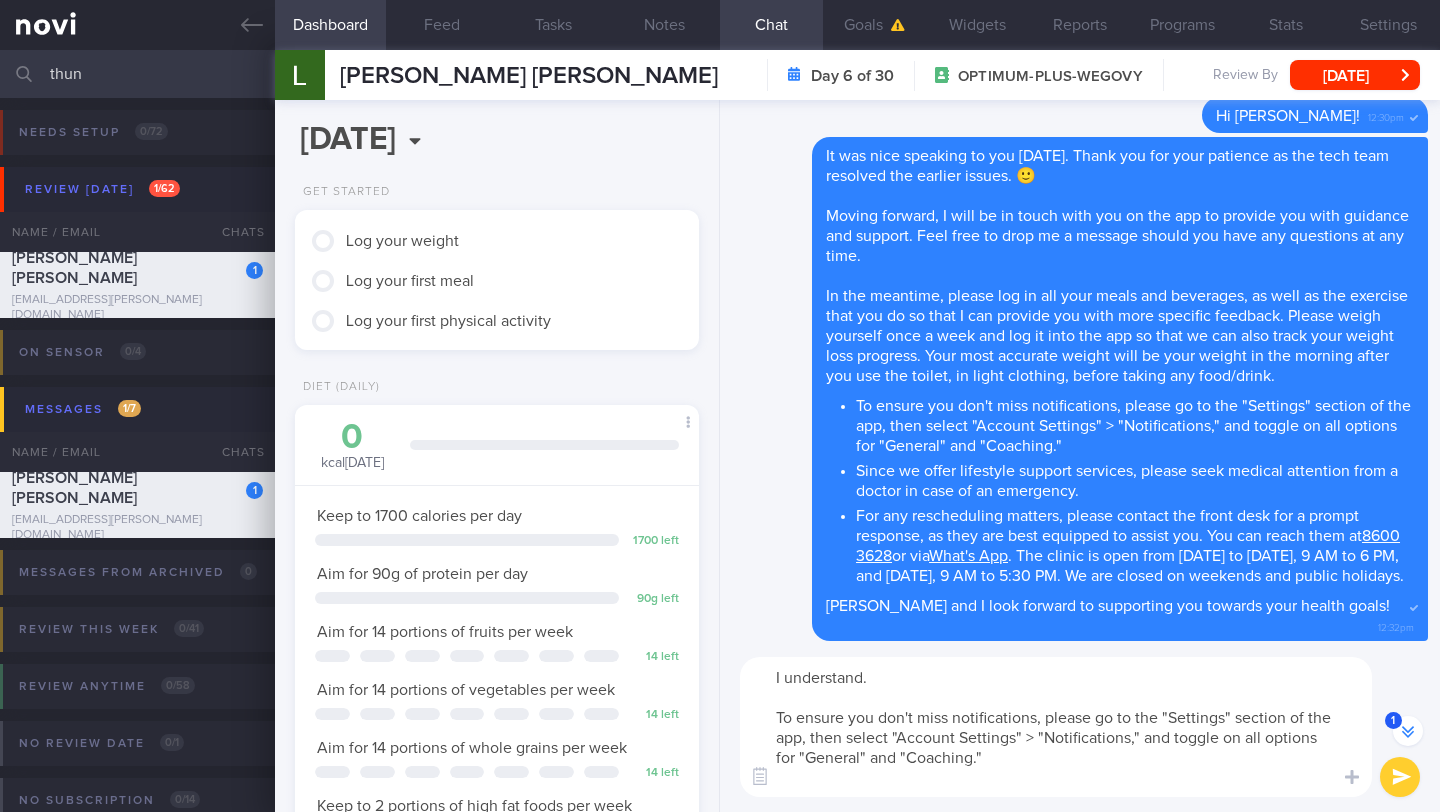 click on "I understand.
To ensure you don't miss notifications, please go to the "Settings" section of the app, then select "Account Settings" > "Notifications," and toggle on all options for "General" and "Coaching."" at bounding box center [1056, 727] 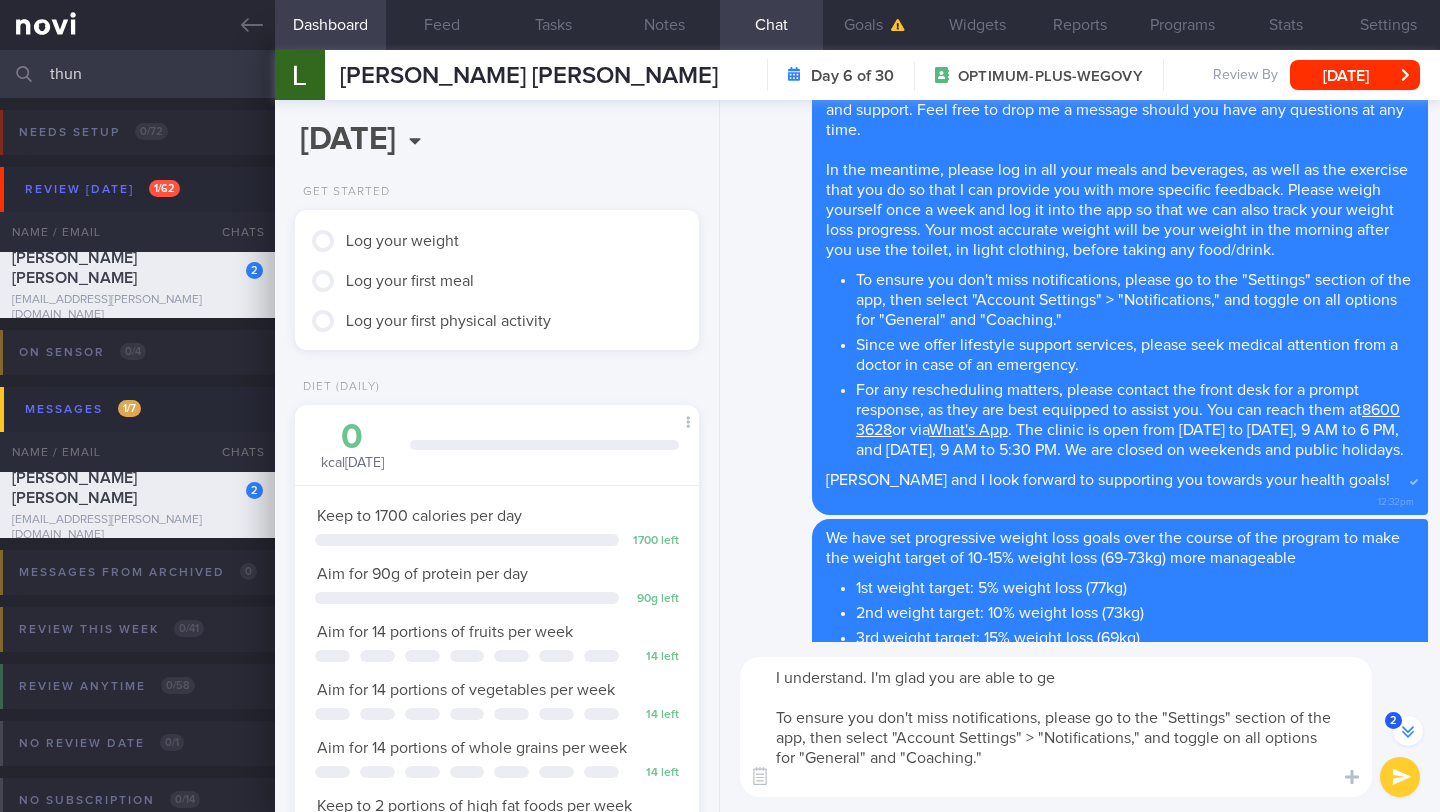 scroll, scrollTop: -1504, scrollLeft: 0, axis: vertical 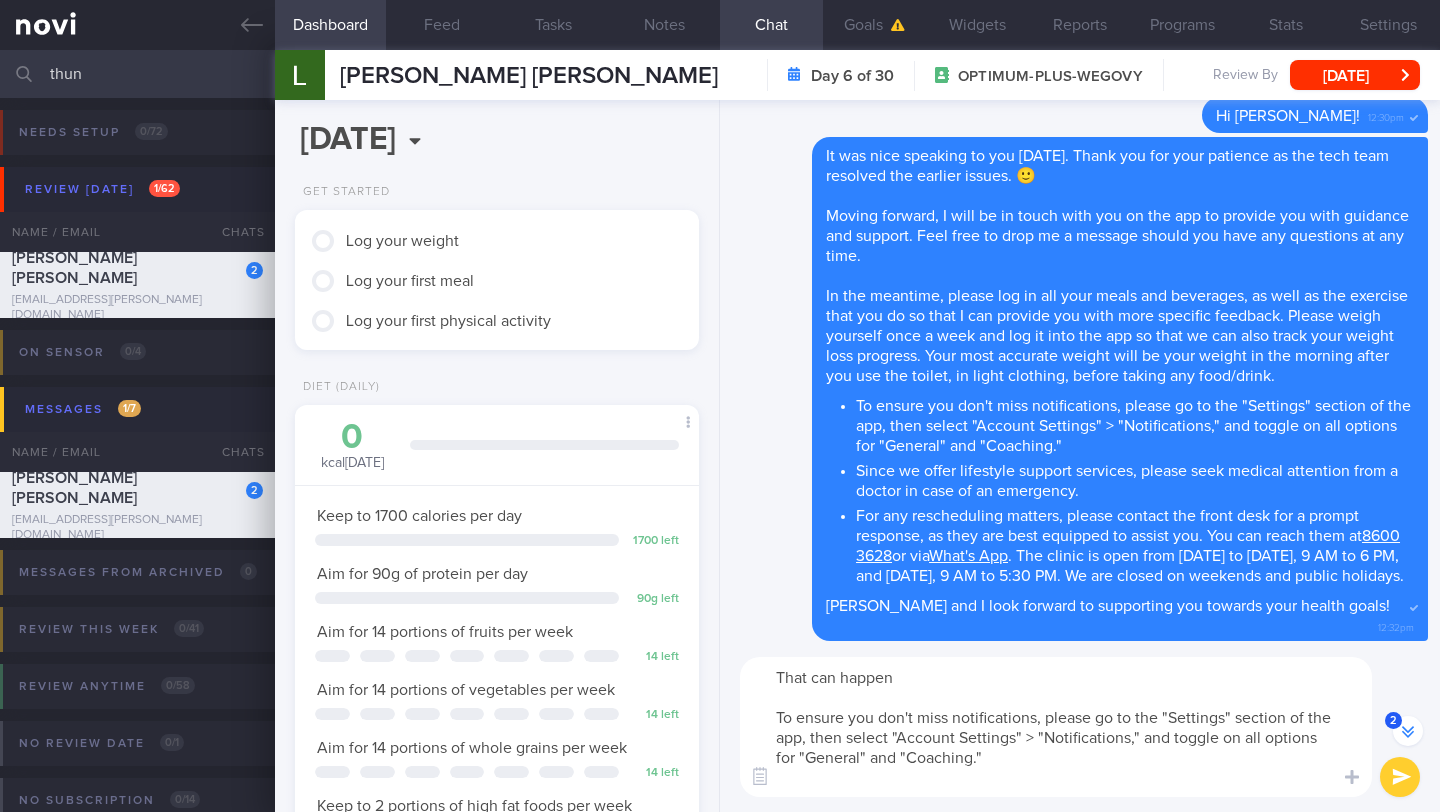 type on "That can happen.
To ensure you don't miss notifications, please go to the "Settings" section of the app, then select "Account Settings" > "Notifications," and toggle on all options for "General" and "Coaching."" 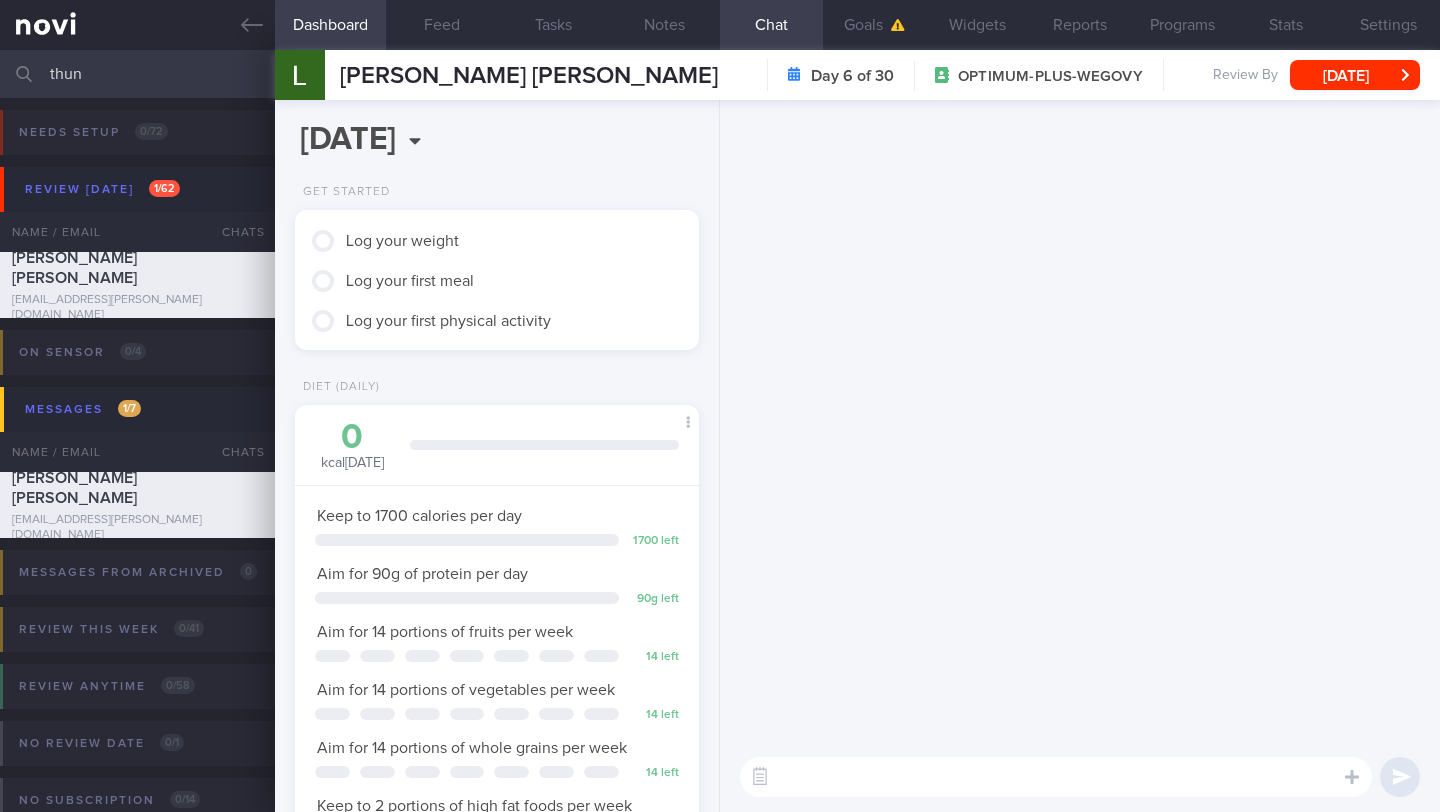 scroll, scrollTop: 0, scrollLeft: 0, axis: both 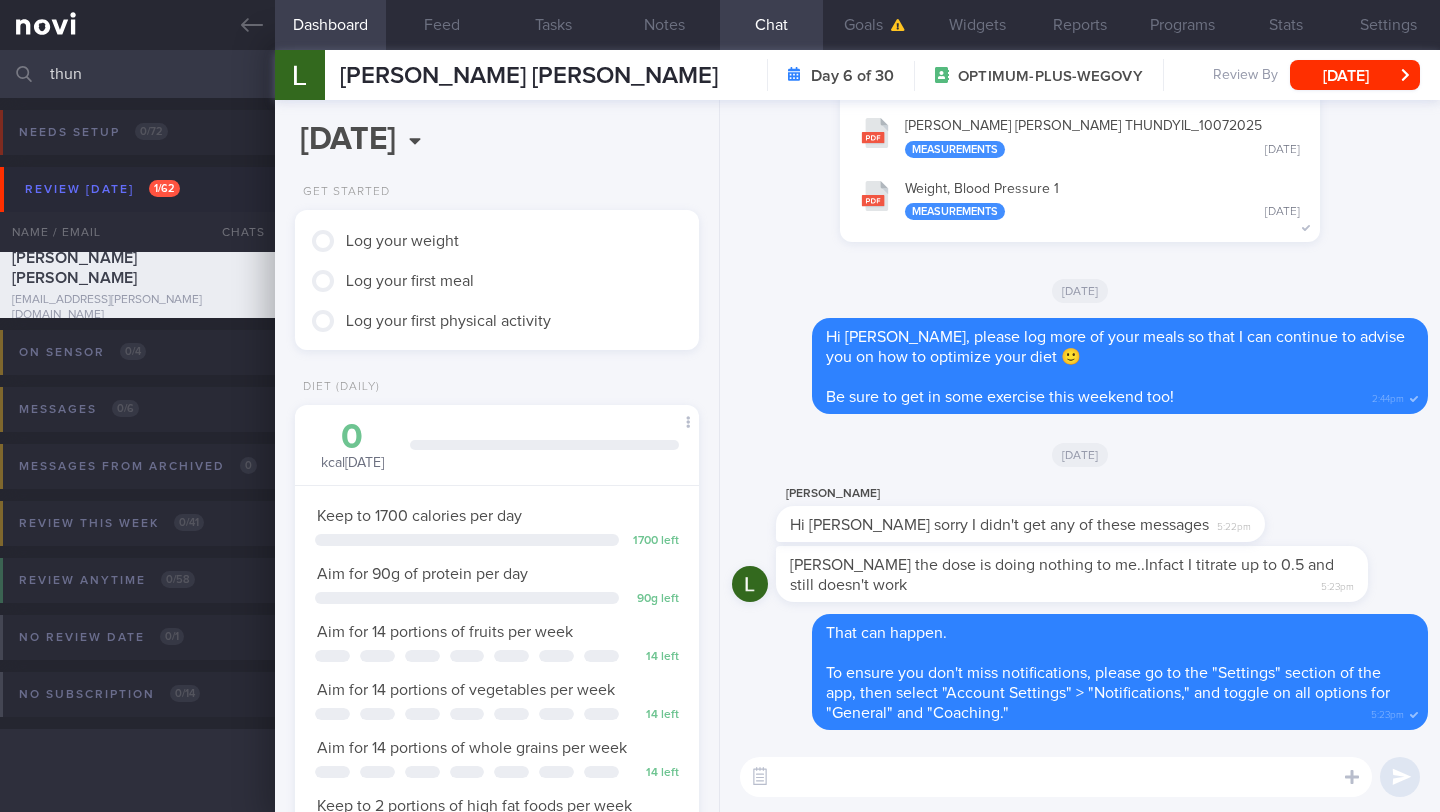 click at bounding box center (1056, 777) 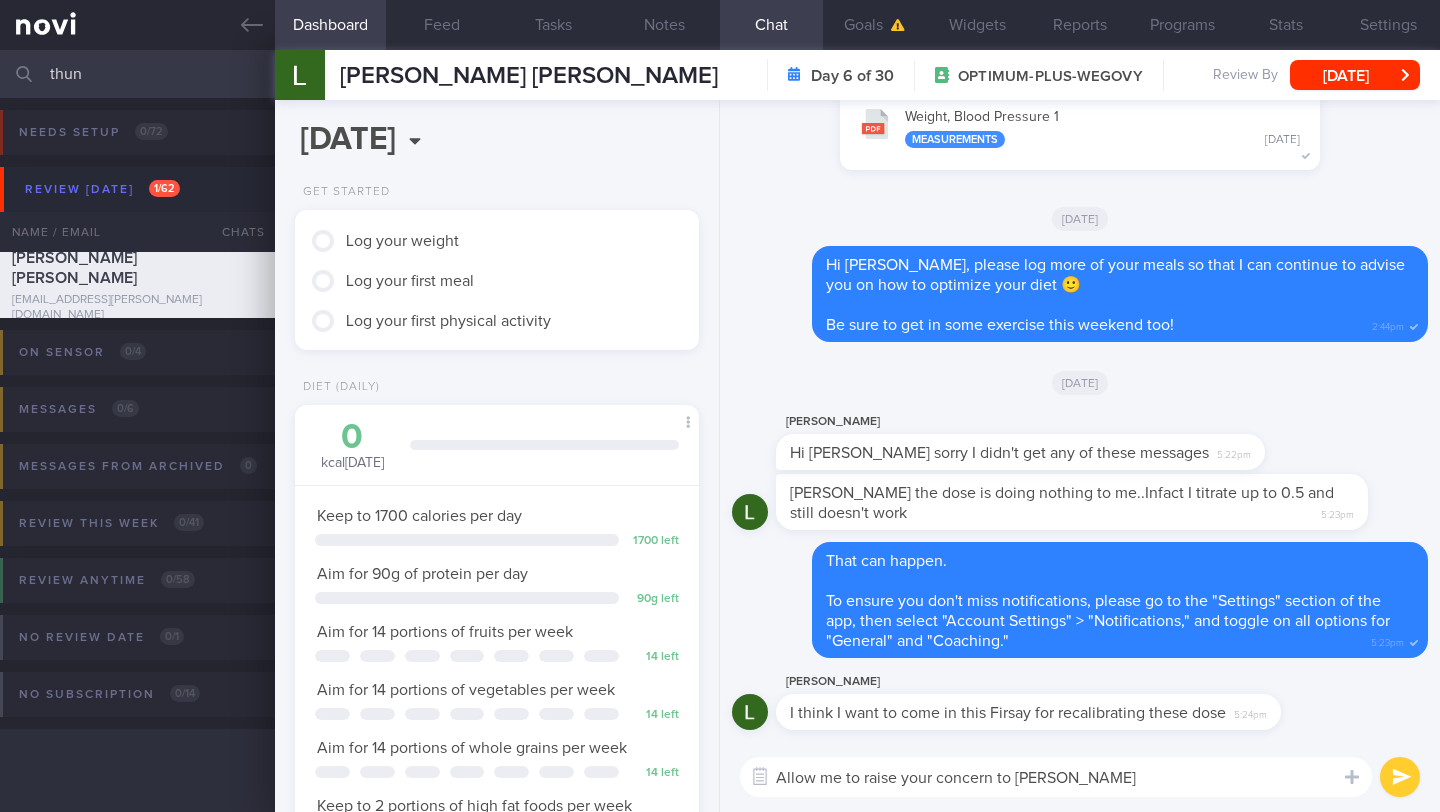 type on "Allow me to raise your concern to [PERSON_NAME]" 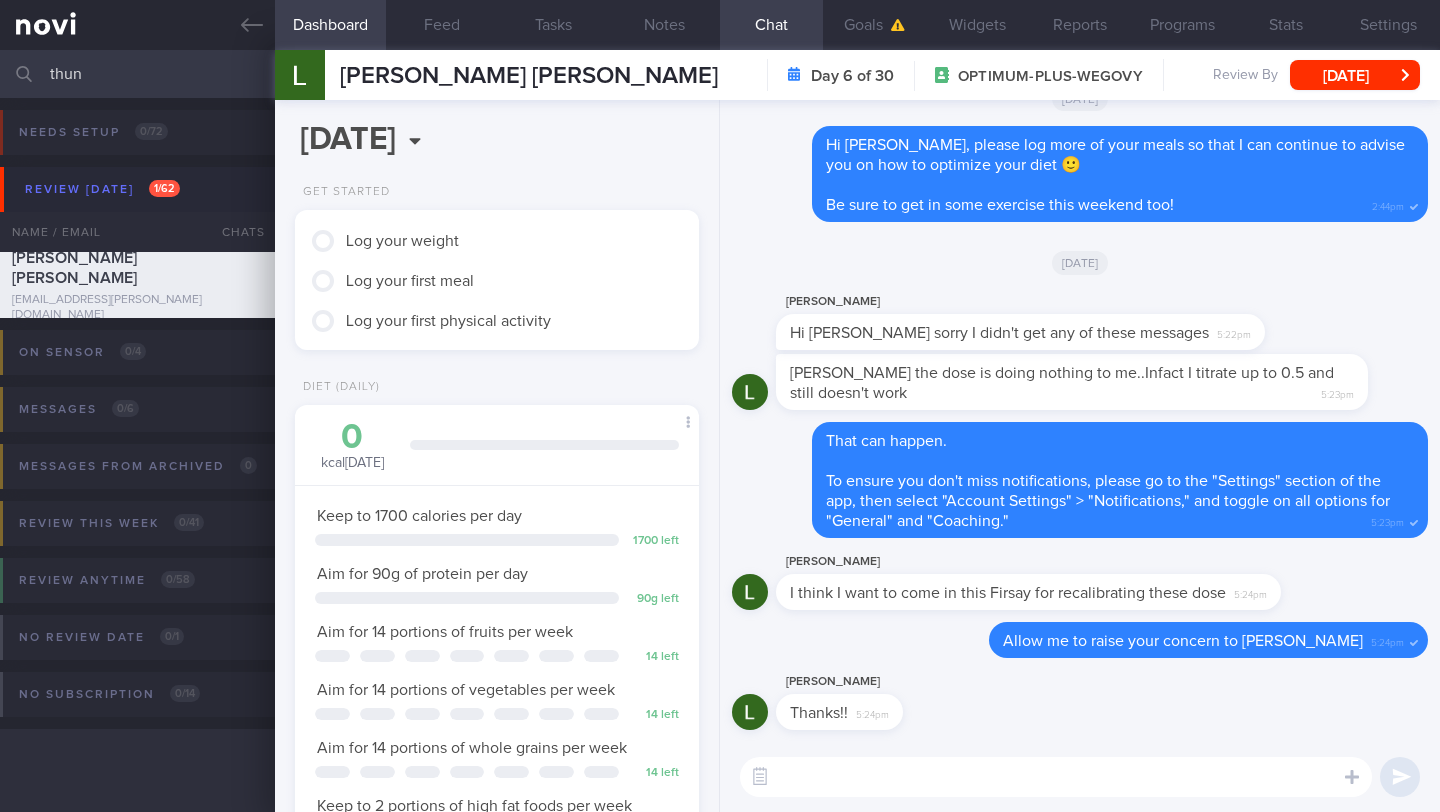type 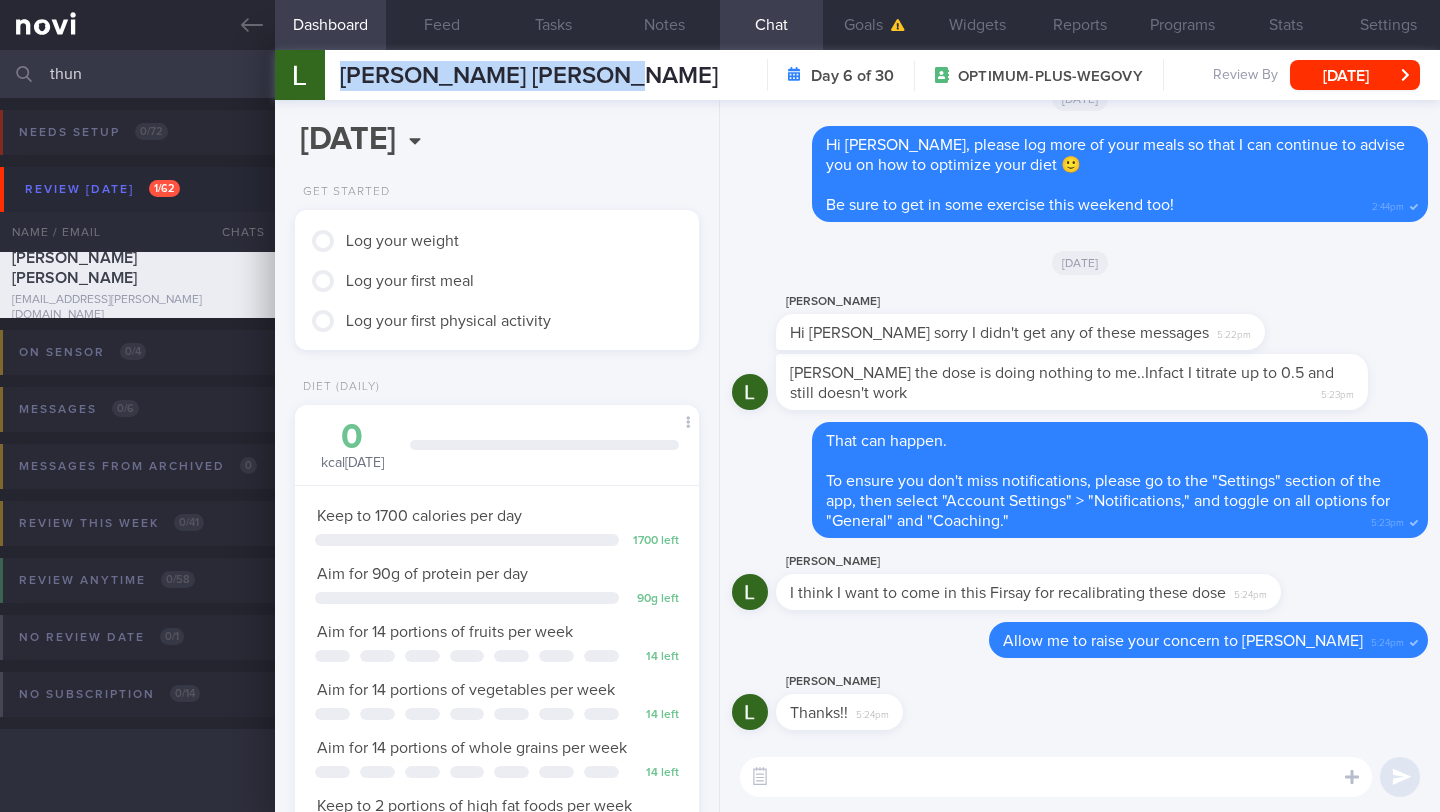 drag, startPoint x: 344, startPoint y: 82, endPoint x: 629, endPoint y: 92, distance: 285.17538 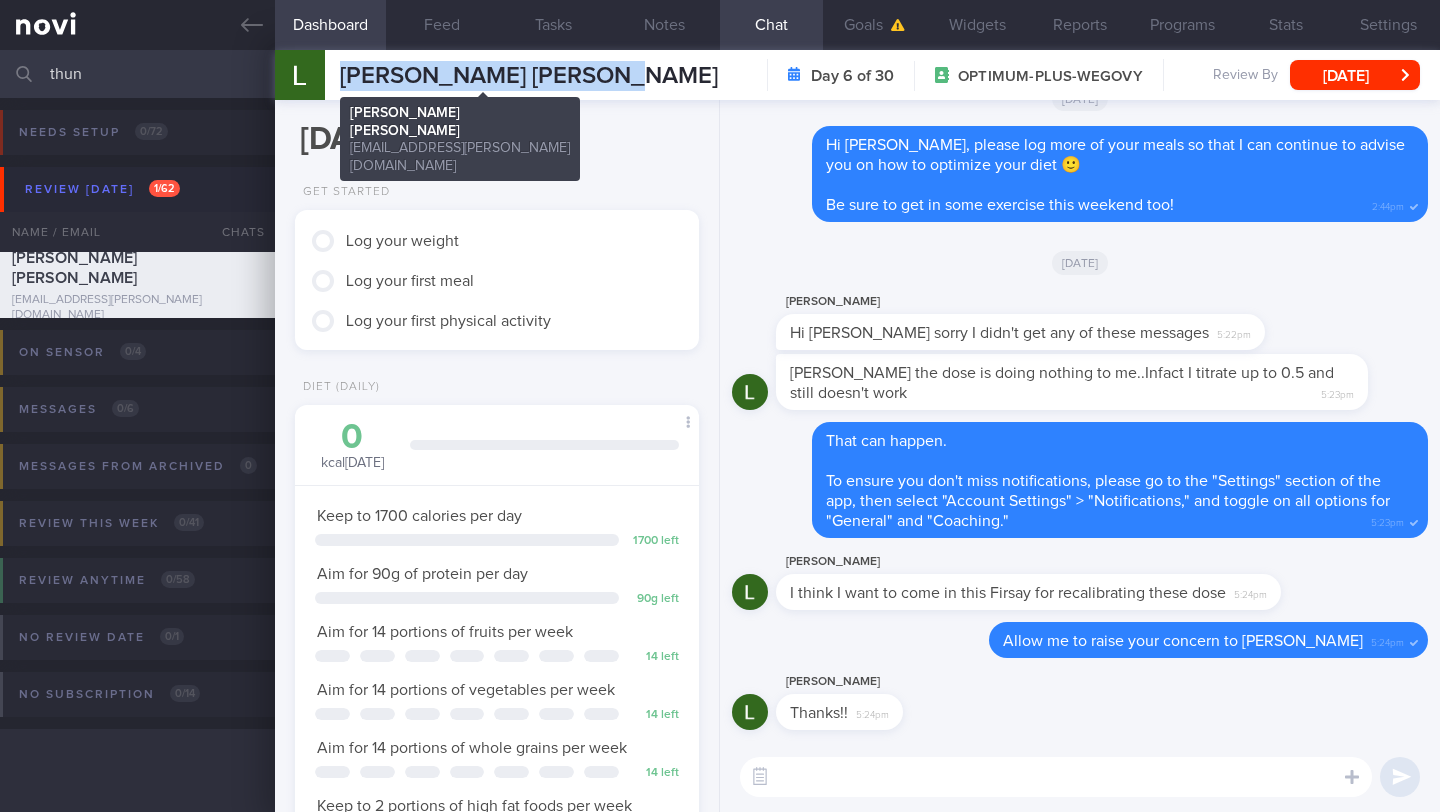 copy on "[PERSON_NAME] [PERSON_NAME]" 